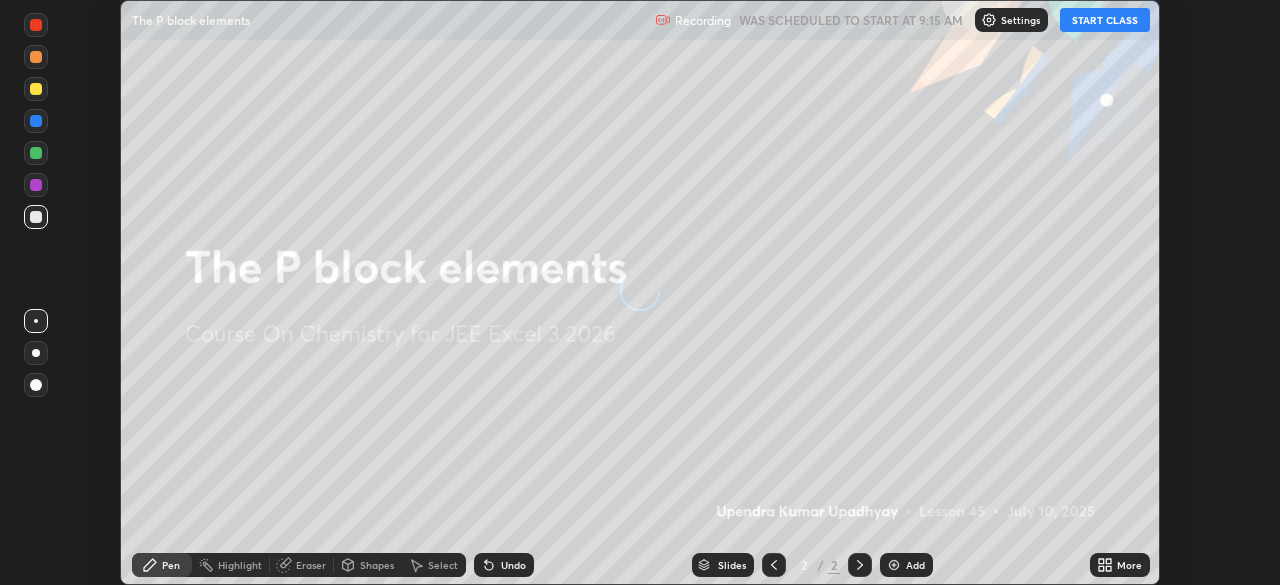 scroll, scrollTop: 0, scrollLeft: 0, axis: both 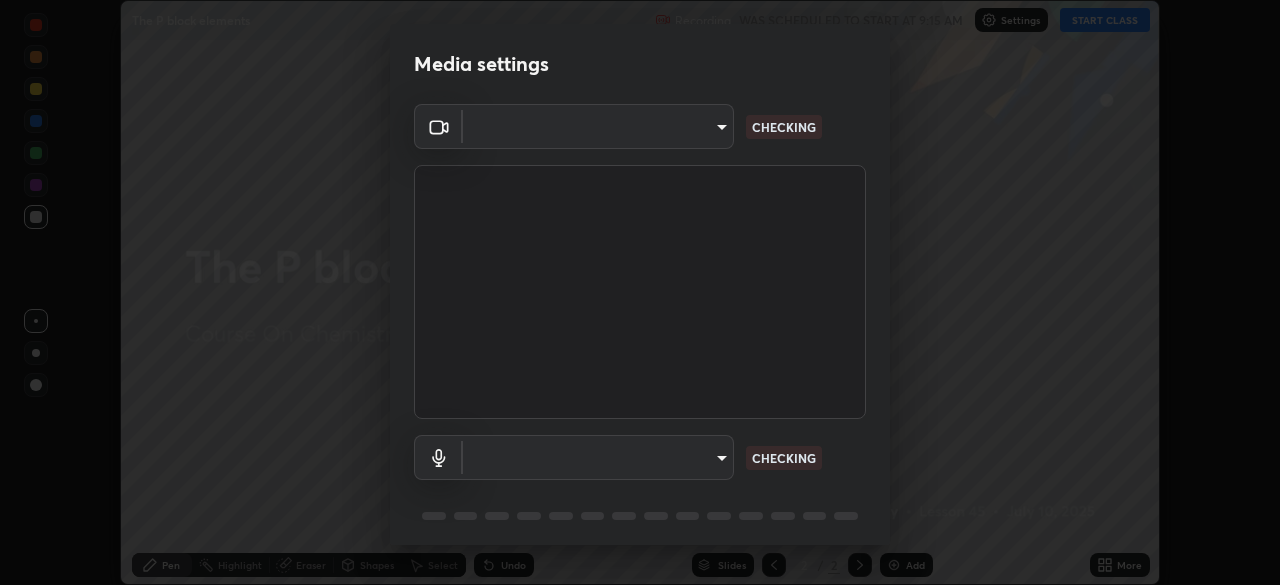 type on "72c24d215bc18ab43ed81289c7983930741e6f91bccf4da49c7f04605dc50192" 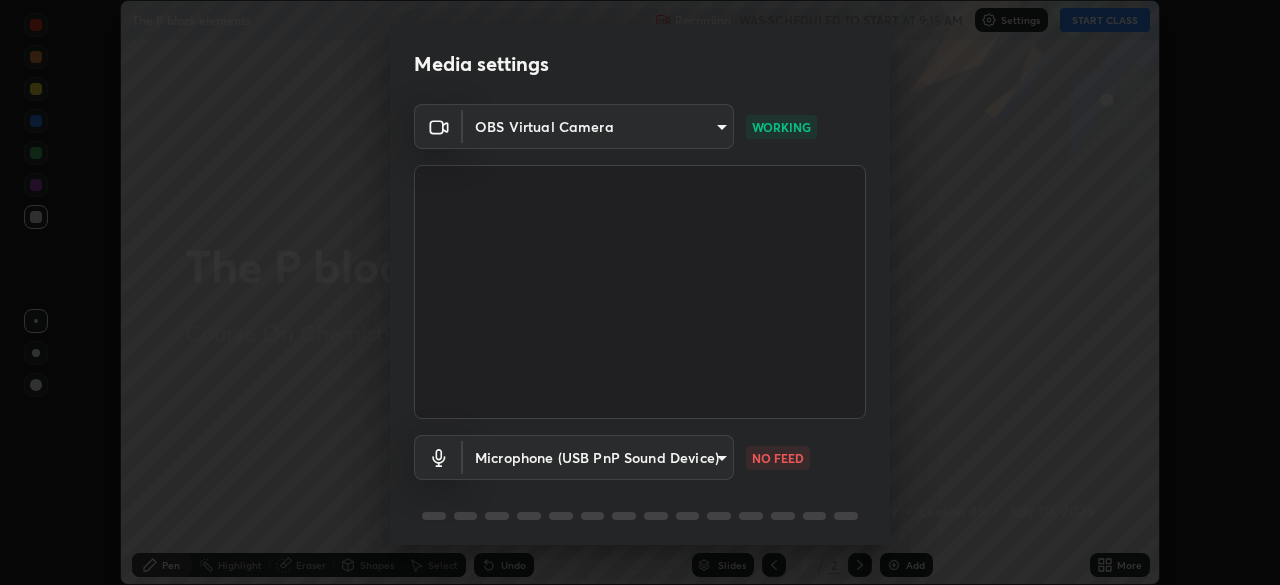 click on "Erase all The P block elements Recording WAS SCHEDULED TO START AT  9:15 AM Settings START CLASS Setting up your live class The P block elements • L45 of Course On Chemistry for JEE Excel 3 2026 [PERSON_NAME] [PERSON_NAME] Pen Highlight Eraser Shapes Select Undo Slides 2 / 2 Add More No doubts shared Encourage your learners to ask a doubt for better clarity Report an issue Reason for reporting Buffering Chat not working Audio - Video sync issue Educator video quality low ​ Attach an image Report Media settings OBS Virtual Camera 72c24d215bc18ab43ed81289c7983930741e6f91bccf4da49c7f04605dc50192 WORKING Microphone (USB PnP Sound Device) e06a52074c9e9e33ea652b7c12ec85402a88eca7a01dabad3bed92f3a611ed77 NO FEED 1 / 5 Next" at bounding box center [640, 292] 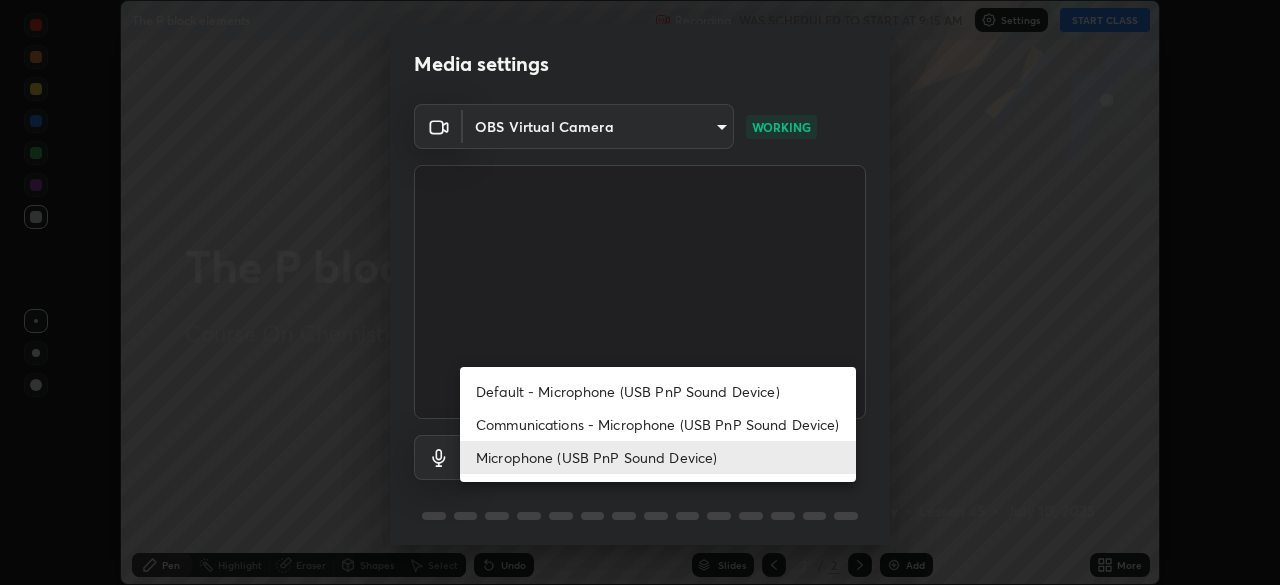 click on "Default - Microphone (USB PnP Sound Device)" at bounding box center (658, 391) 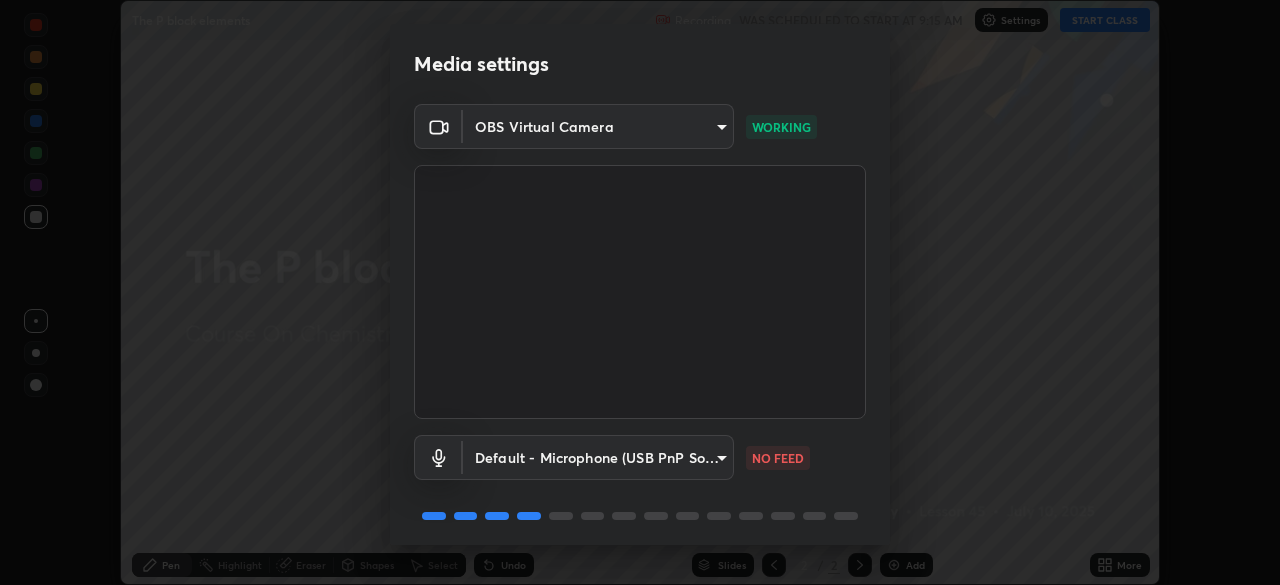 click on "Erase all The P block elements Recording WAS SCHEDULED TO START AT  9:15 AM Settings START CLASS Setting up your live class The P block elements • L45 of Course On Chemistry for JEE Excel 3 2026 [PERSON_NAME] [PERSON_NAME] Pen Highlight Eraser Shapes Select Undo Slides 2 / 2 Add More No doubts shared Encourage your learners to ask a doubt for better clarity Report an issue Reason for reporting Buffering Chat not working Audio - Video sync issue Educator video quality low ​ Attach an image Report Media settings OBS Virtual Camera 72c24d215bc18ab43ed81289c7983930741e6f91bccf4da49c7f04605dc50192 WORKING Default - Microphone (USB PnP Sound Device) default NO FEED 1 / 5 Next" at bounding box center (640, 292) 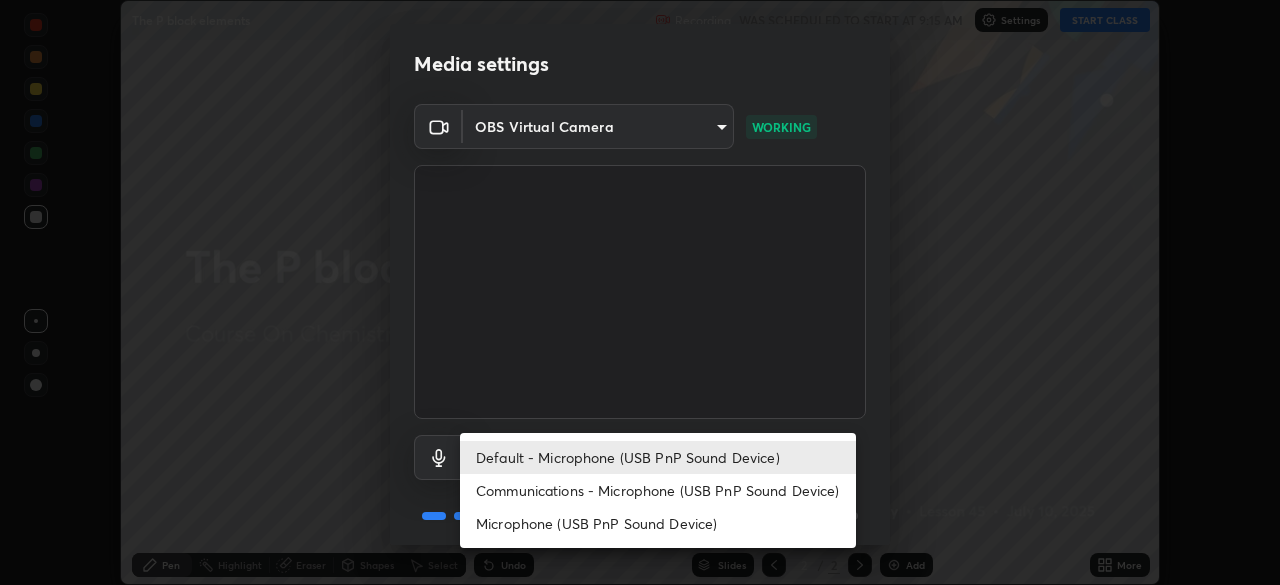 click at bounding box center [640, 292] 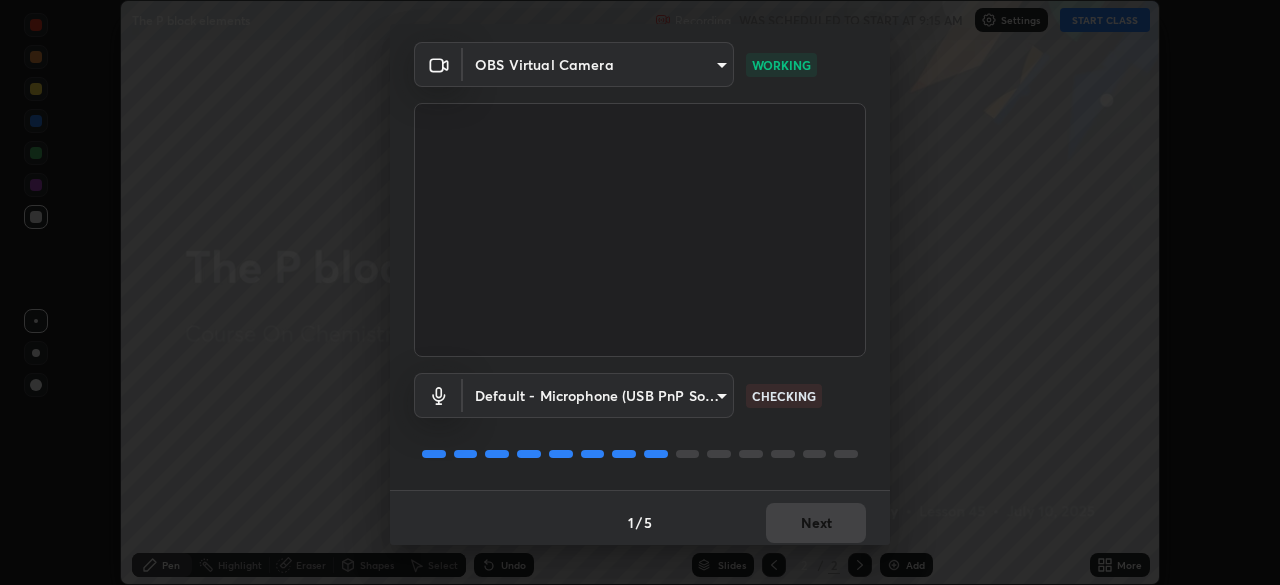 scroll, scrollTop: 71, scrollLeft: 0, axis: vertical 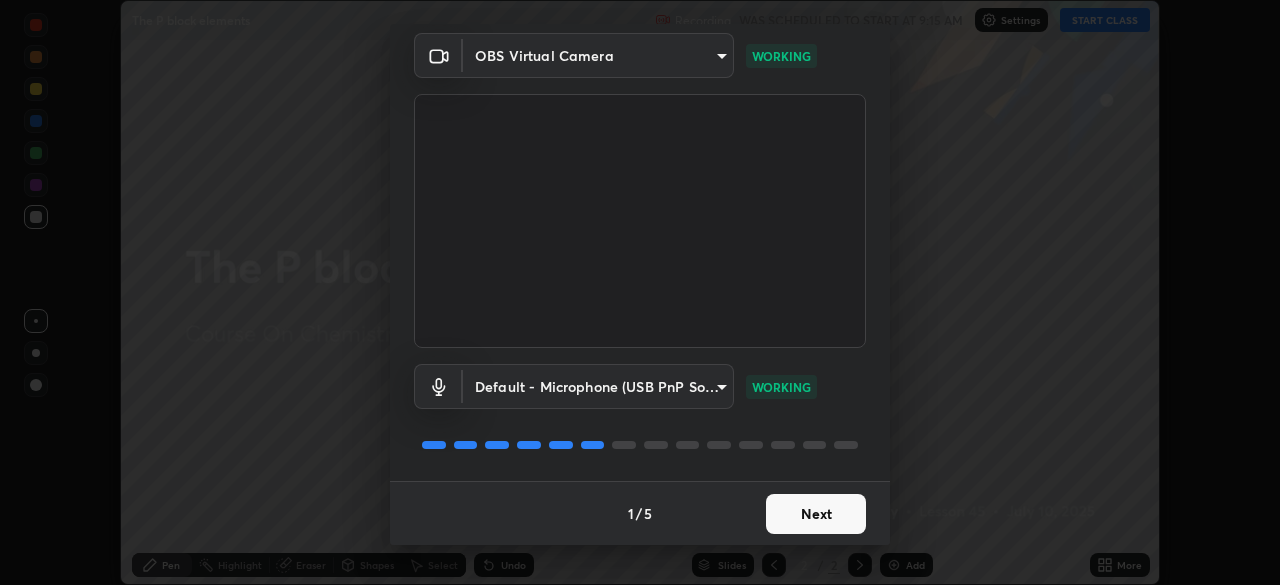 click on "Next" at bounding box center (816, 514) 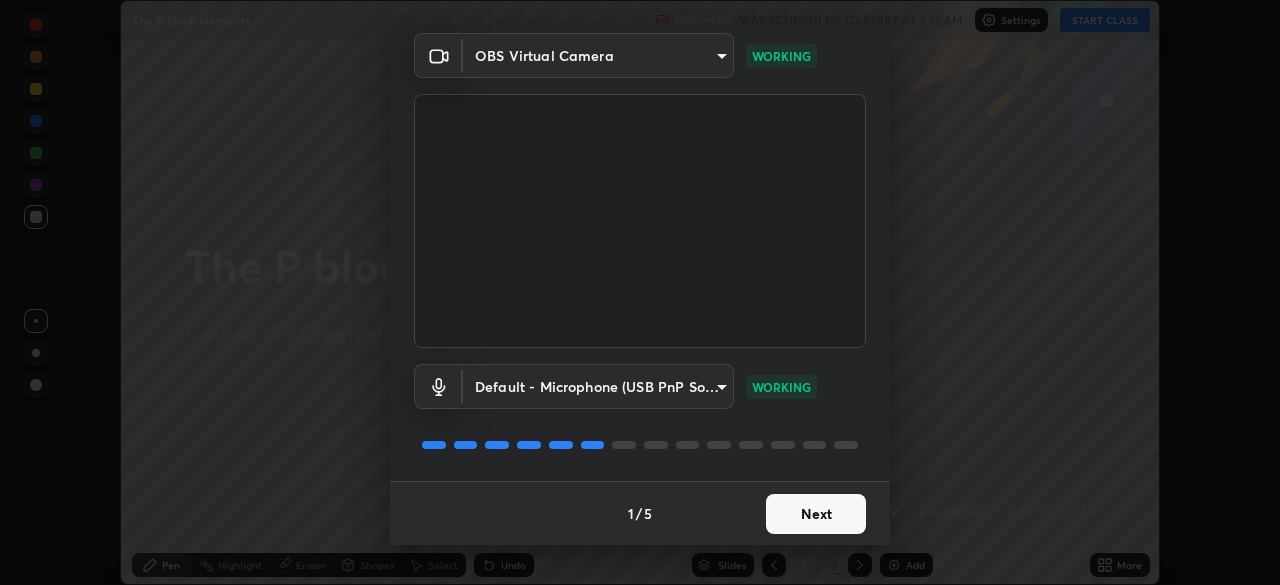 scroll, scrollTop: 0, scrollLeft: 0, axis: both 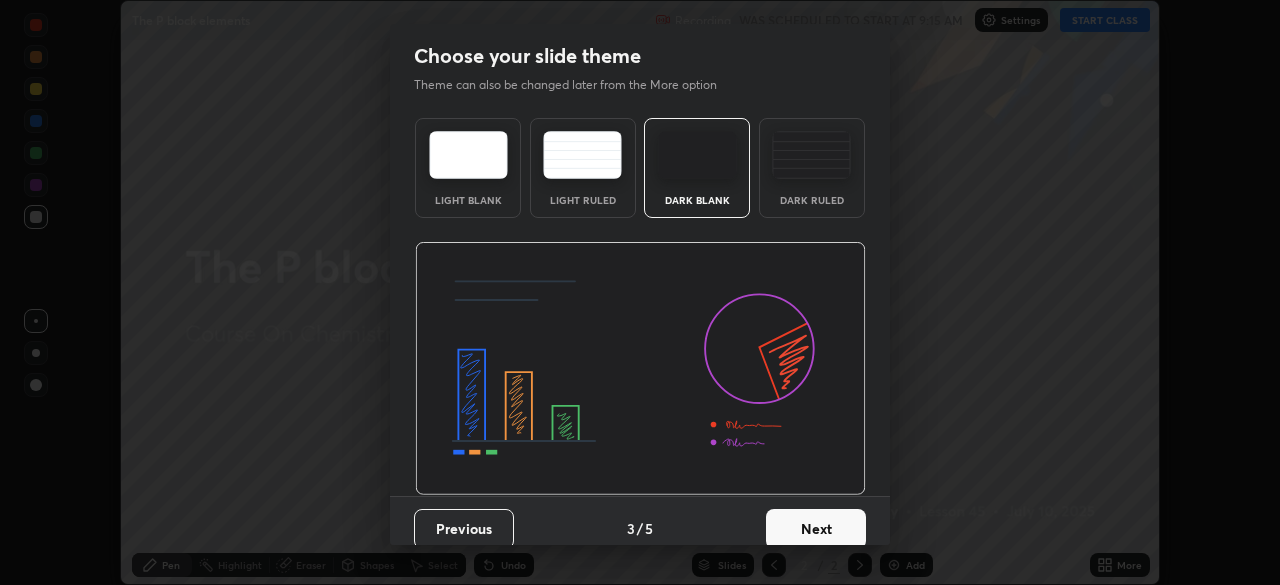 click on "Next" at bounding box center (816, 529) 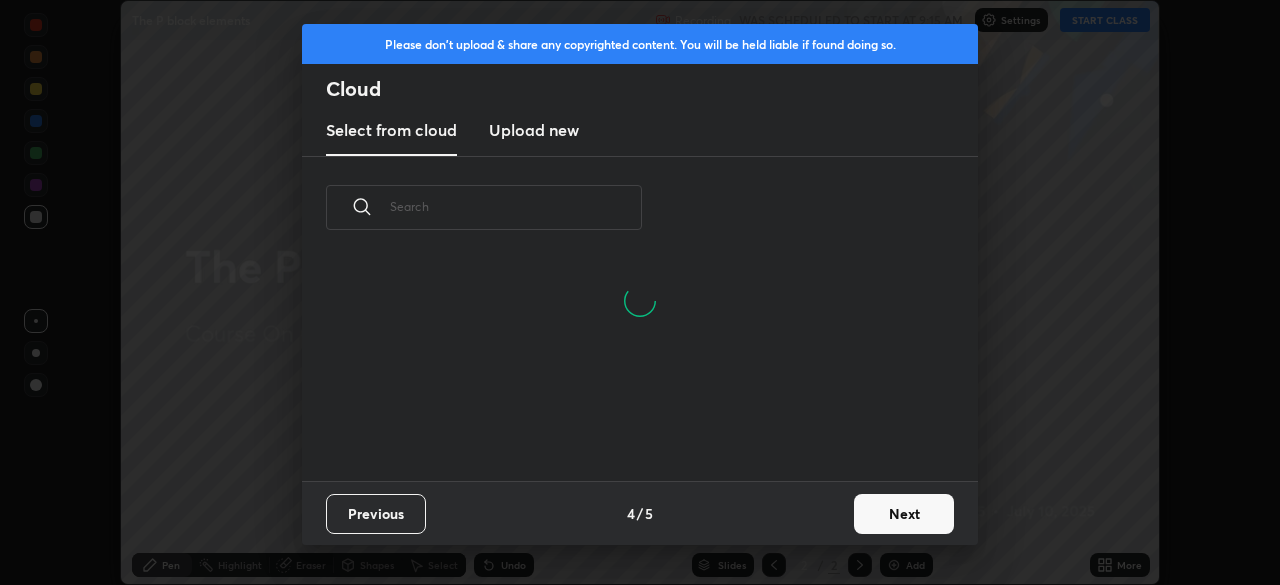 scroll, scrollTop: 7, scrollLeft: 11, axis: both 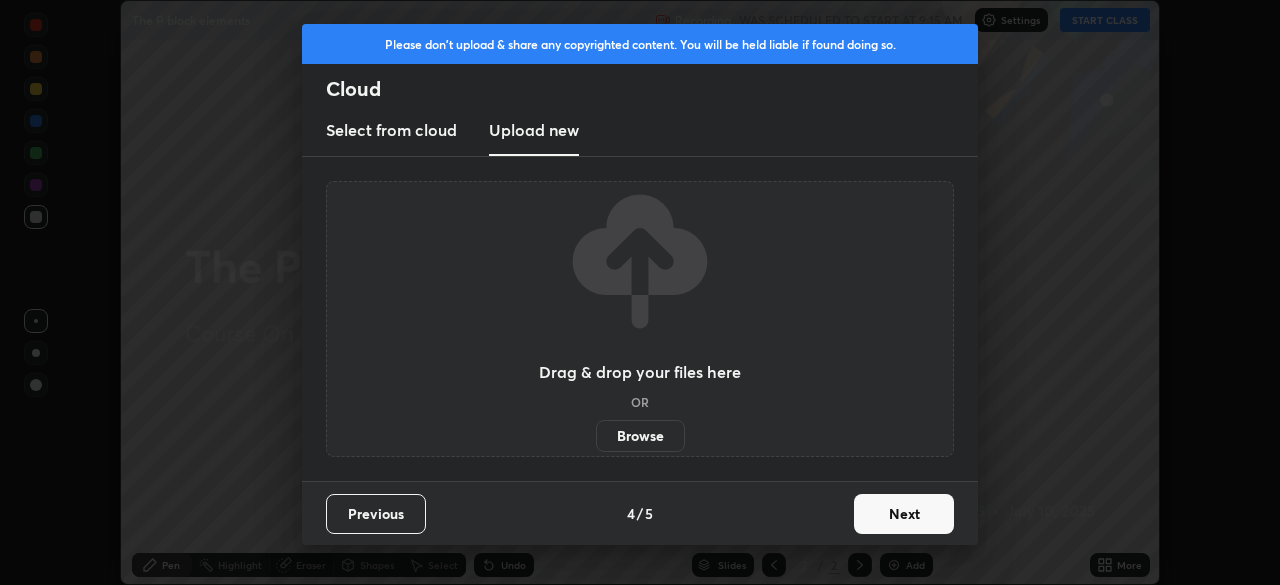 click on "Browse" at bounding box center (640, 436) 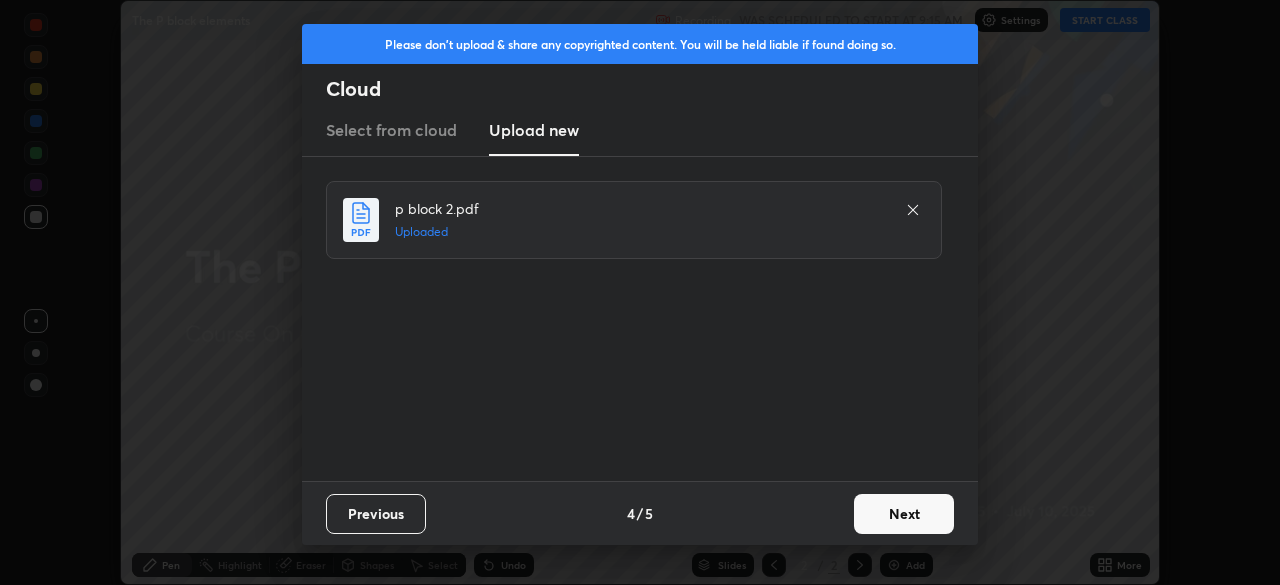 click on "Next" at bounding box center [904, 514] 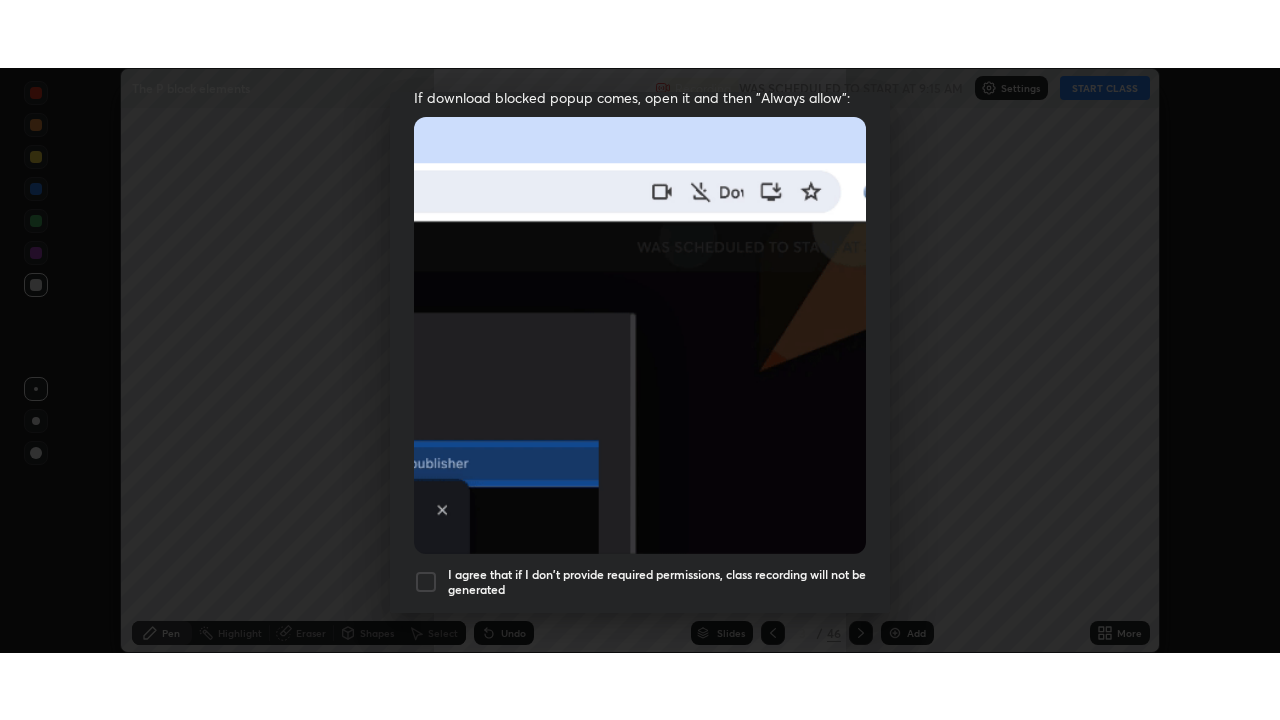 scroll, scrollTop: 479, scrollLeft: 0, axis: vertical 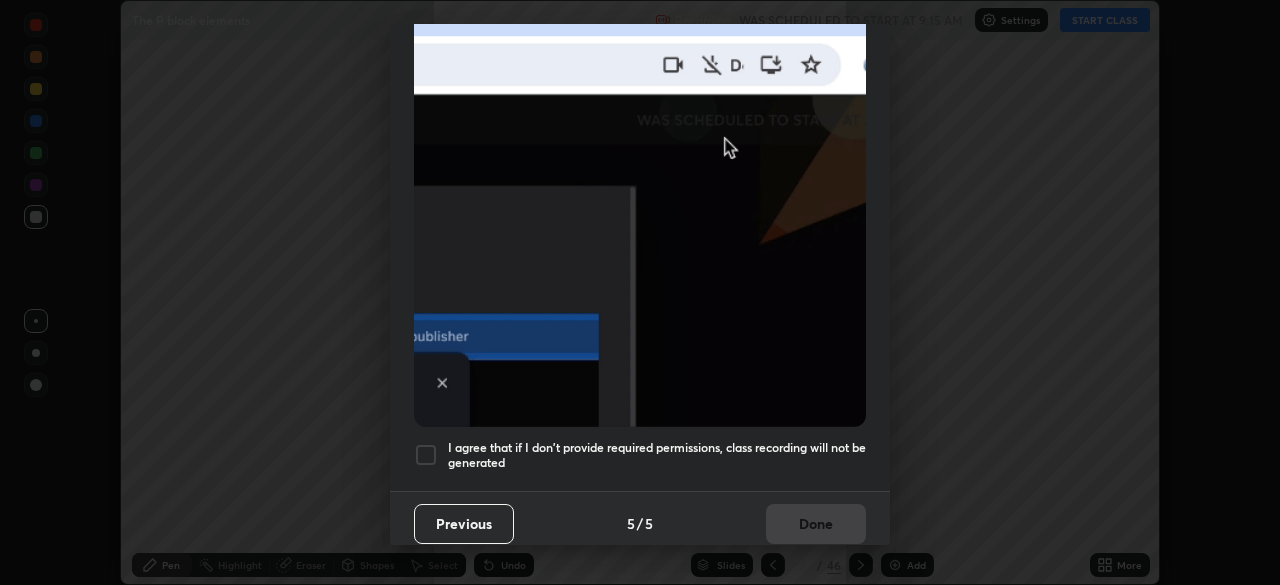 click at bounding box center [426, 455] 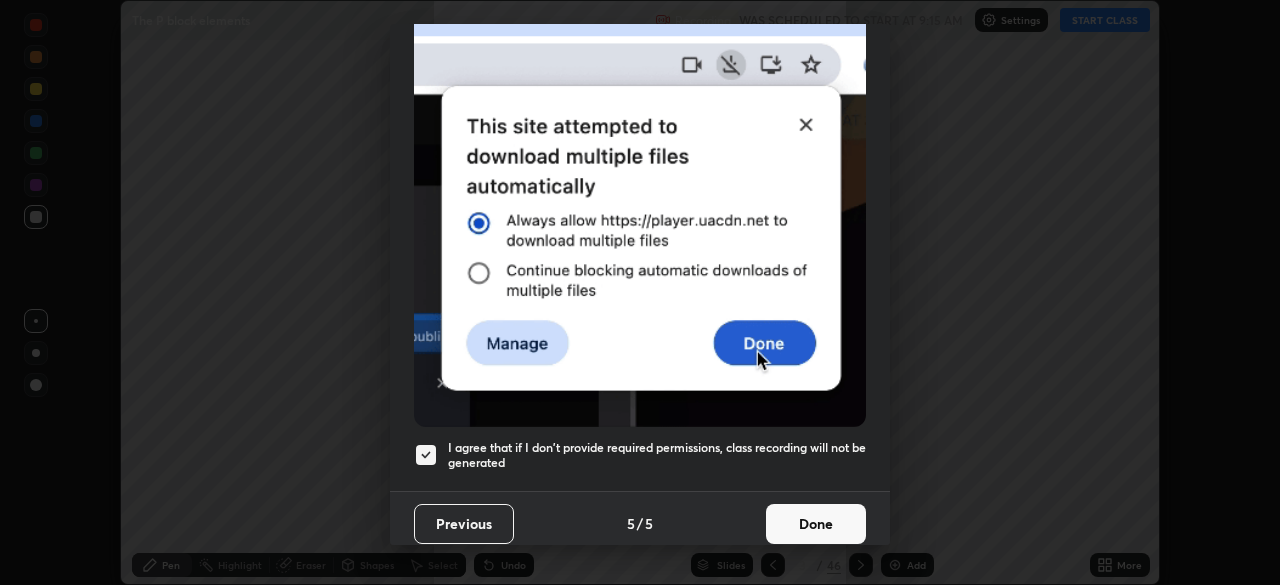 click on "Done" at bounding box center [816, 524] 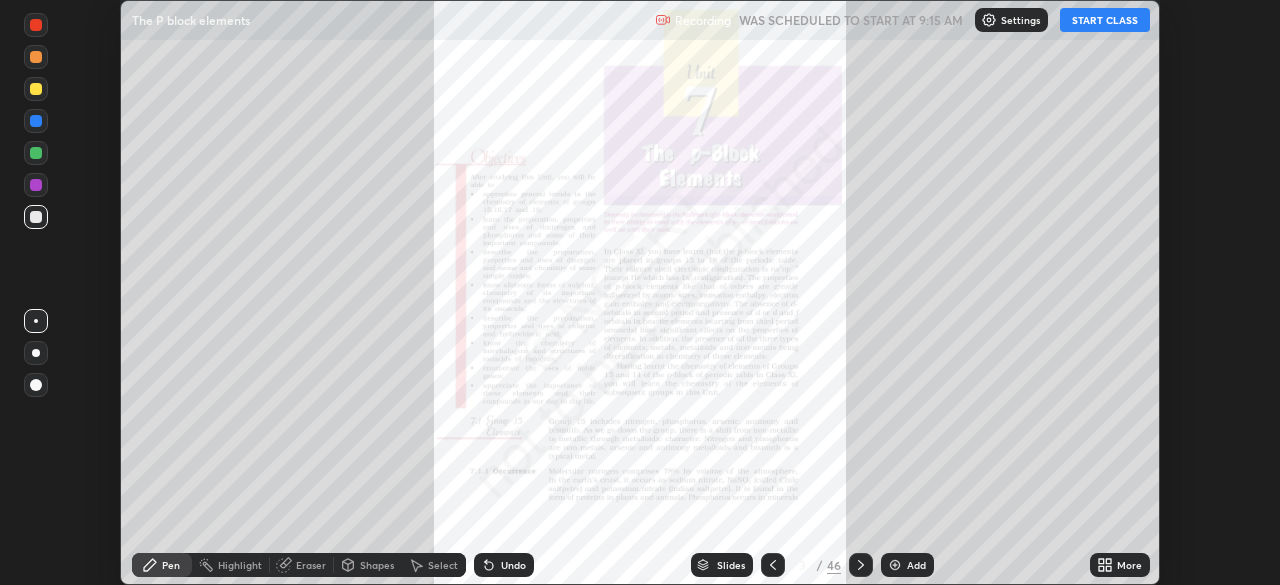 click on "START CLASS" at bounding box center [1105, 20] 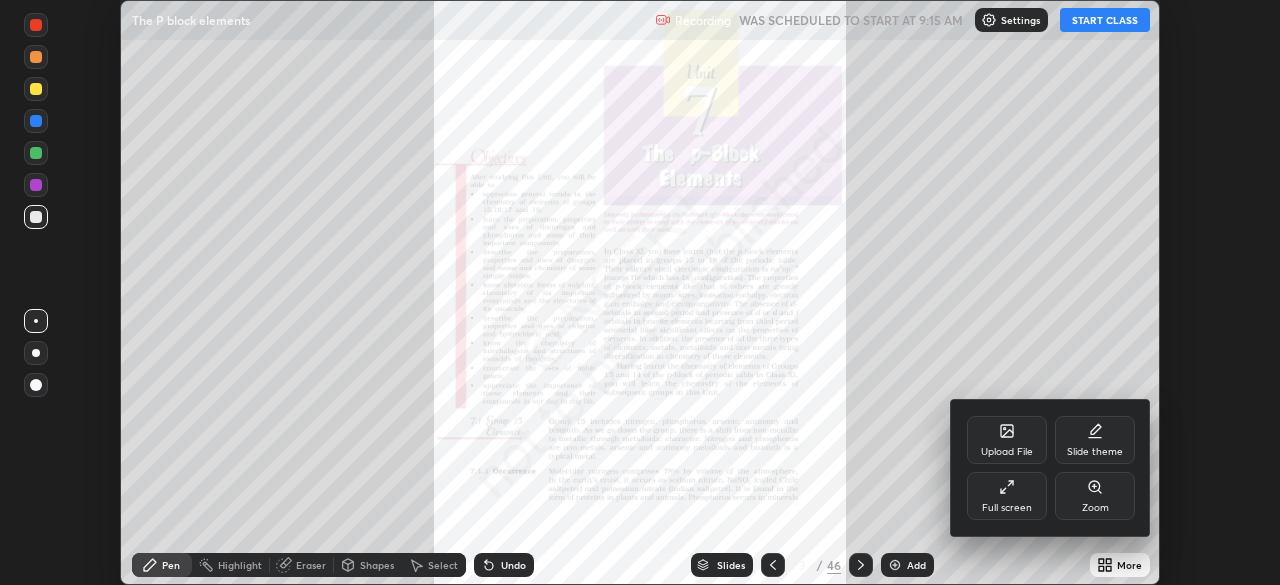 click on "Full screen" at bounding box center (1007, 508) 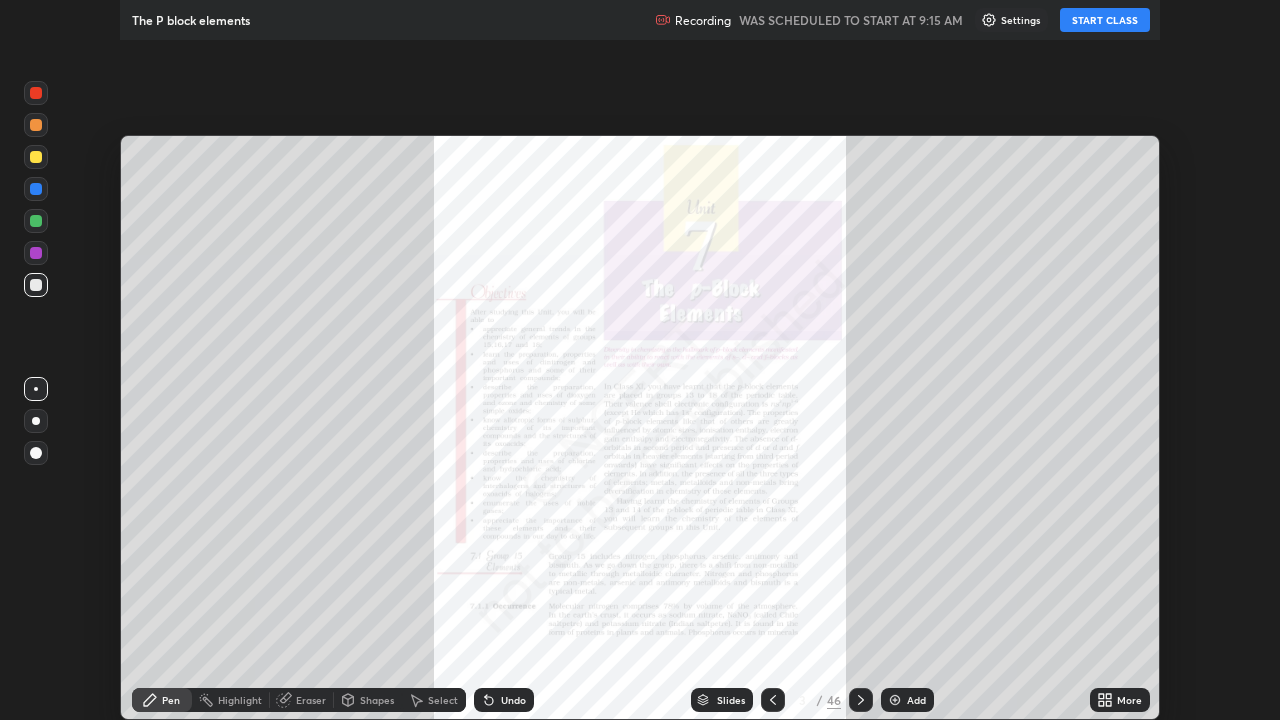 scroll, scrollTop: 99280, scrollLeft: 98720, axis: both 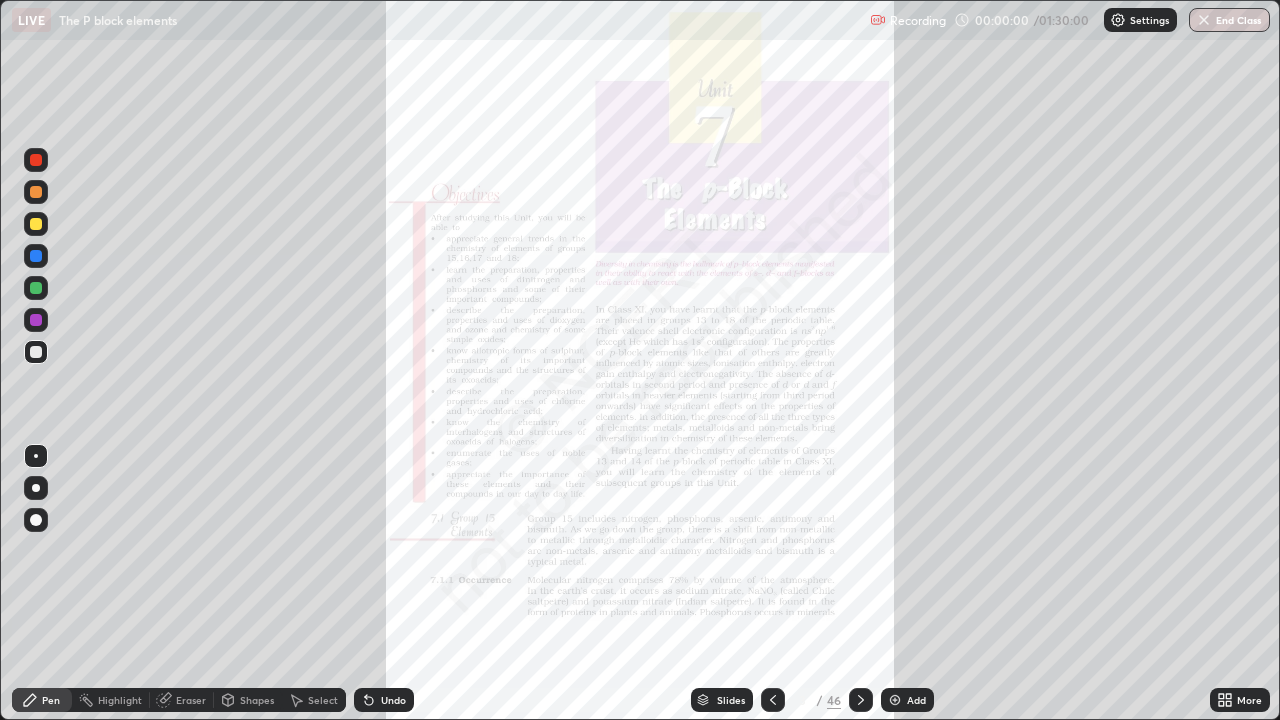 click on "Slides" at bounding box center [722, 700] 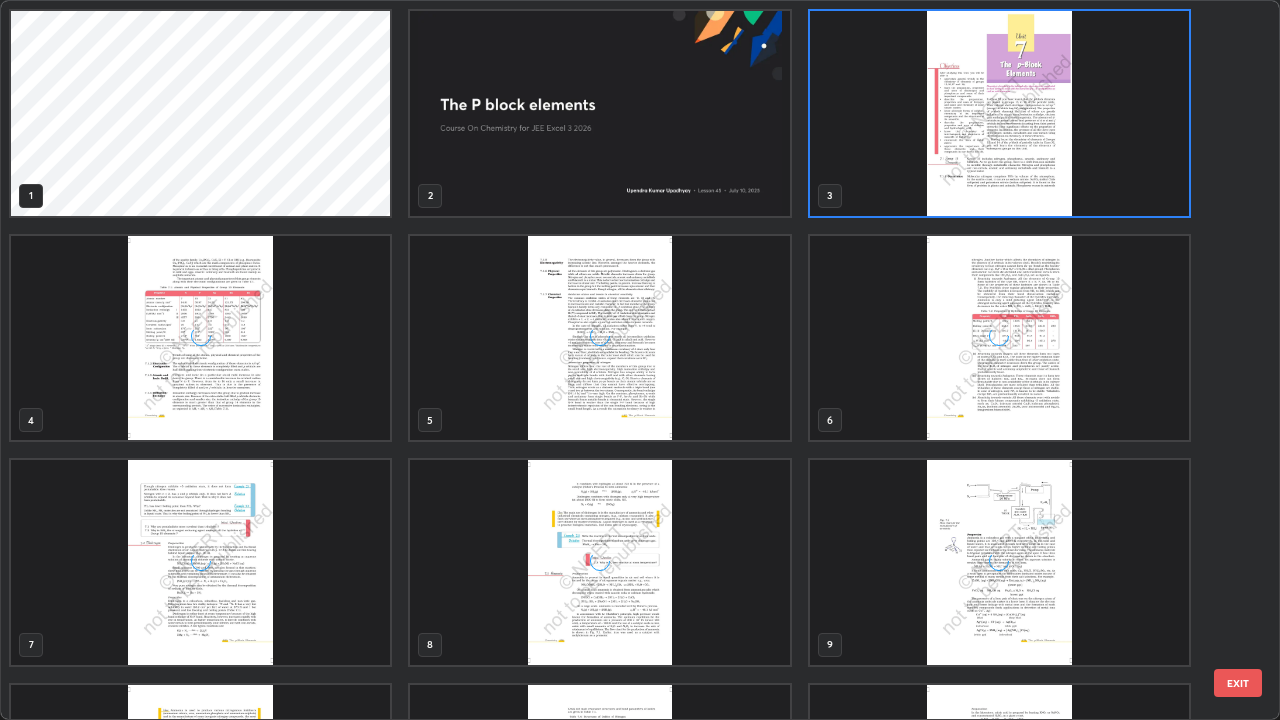 scroll, scrollTop: 7, scrollLeft: 11, axis: both 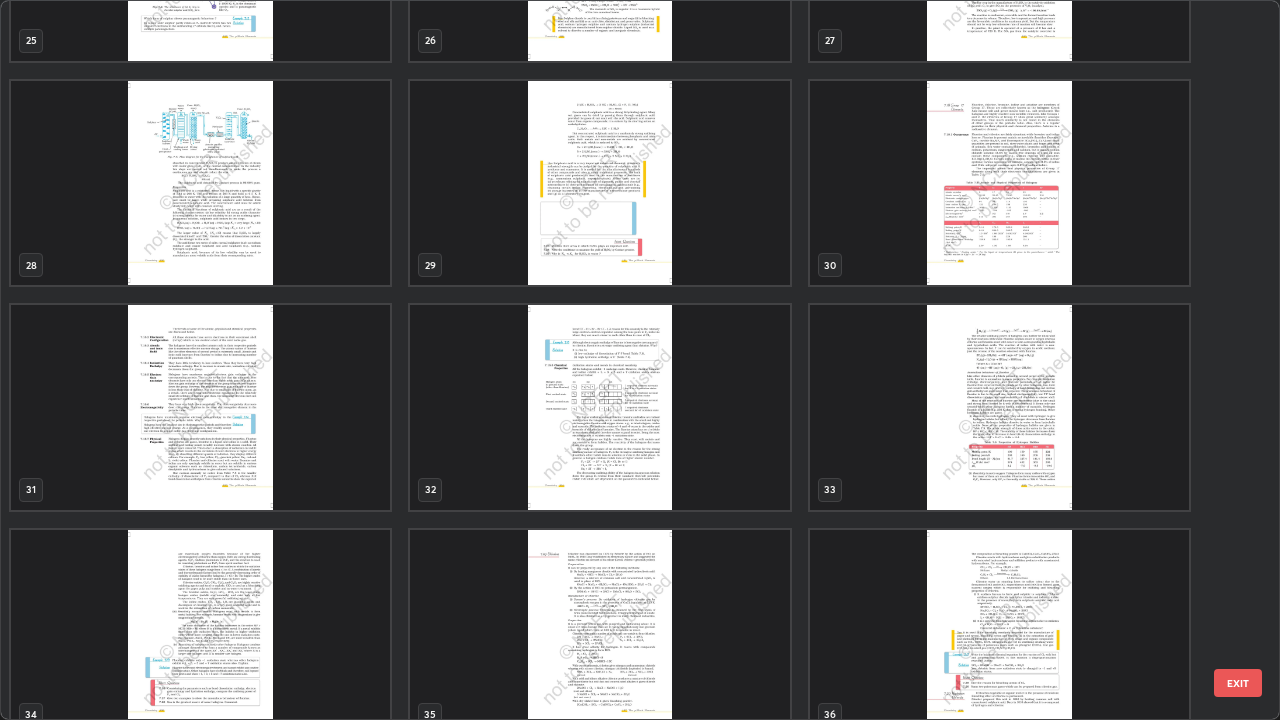 click at bounding box center [599, 407] 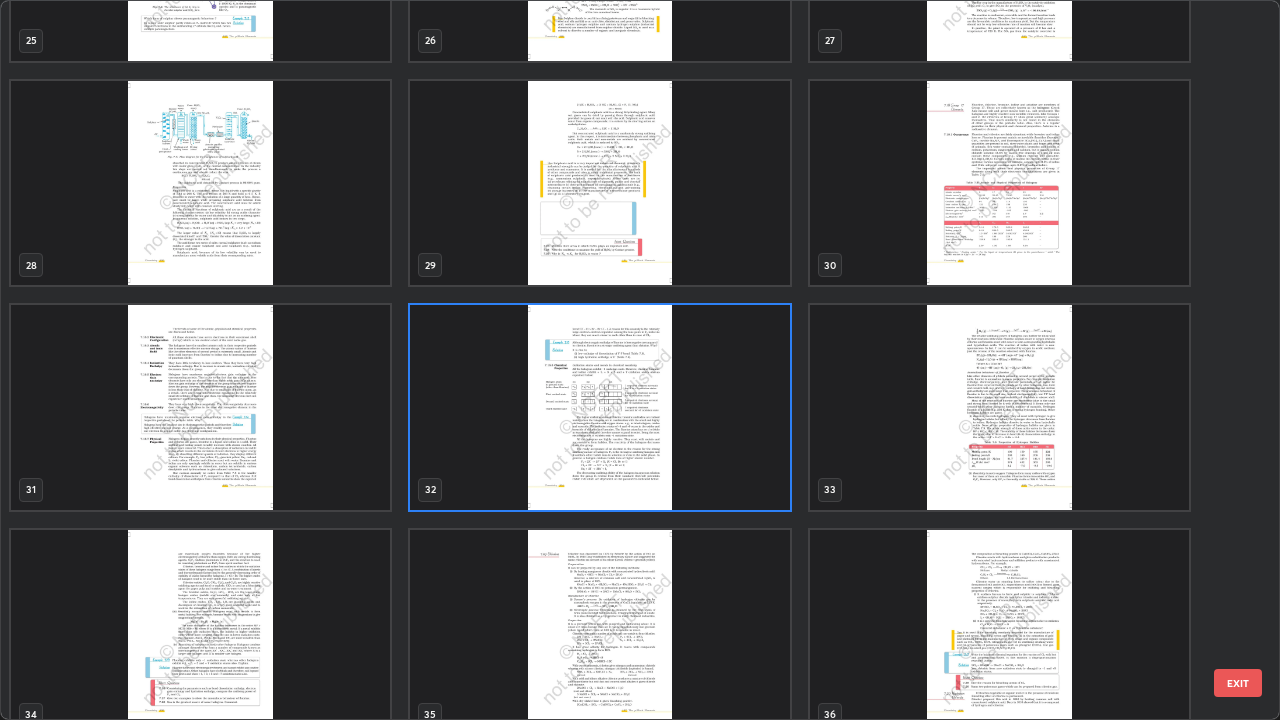 click at bounding box center [599, 407] 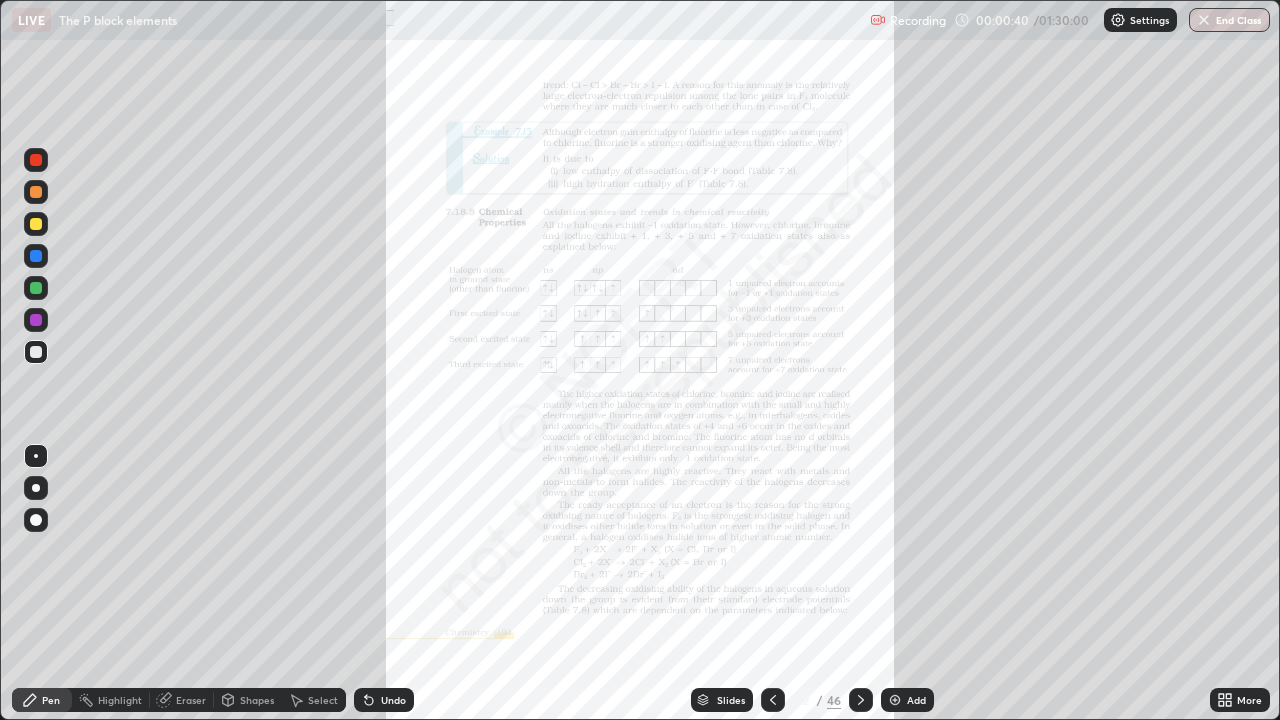 click at bounding box center (861, 700) 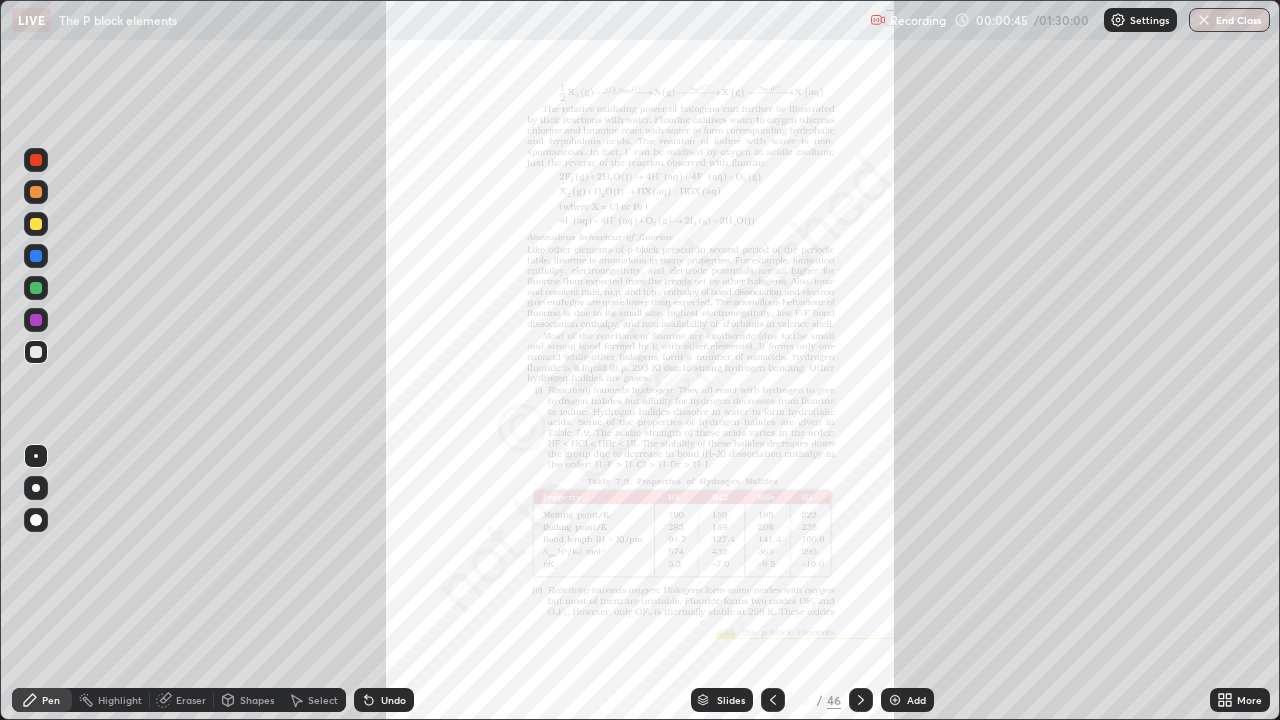 click 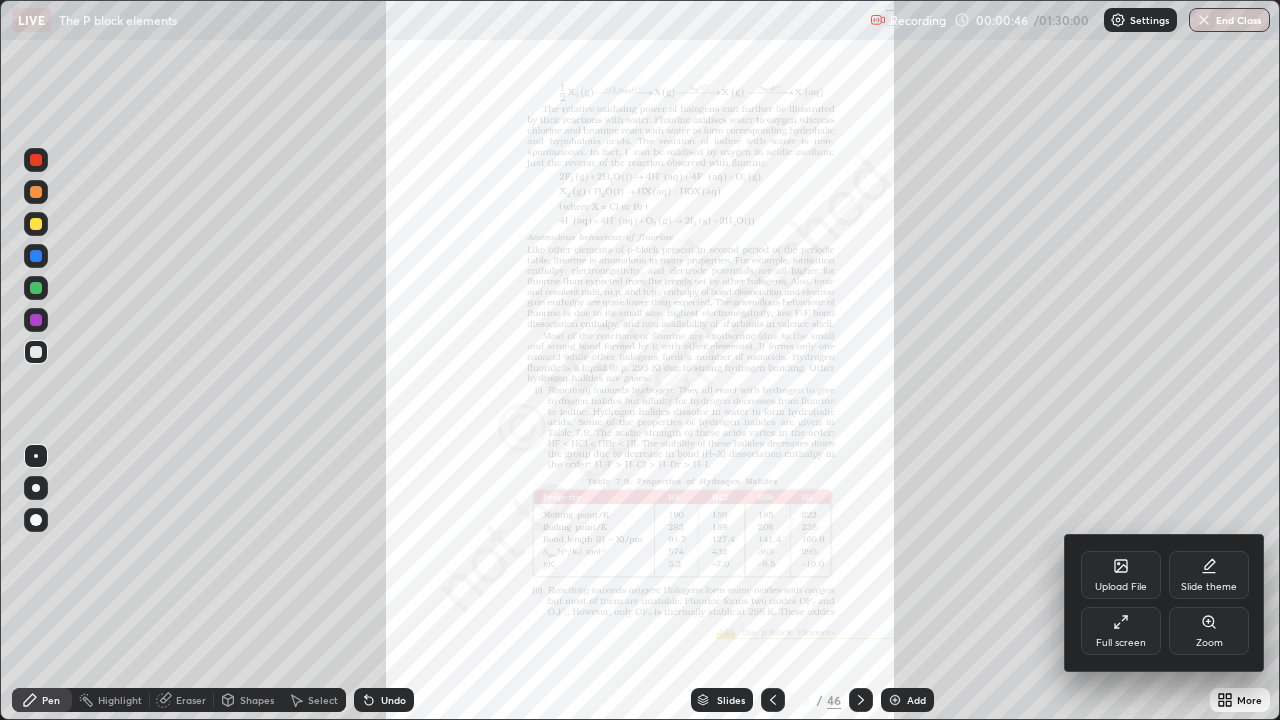 click 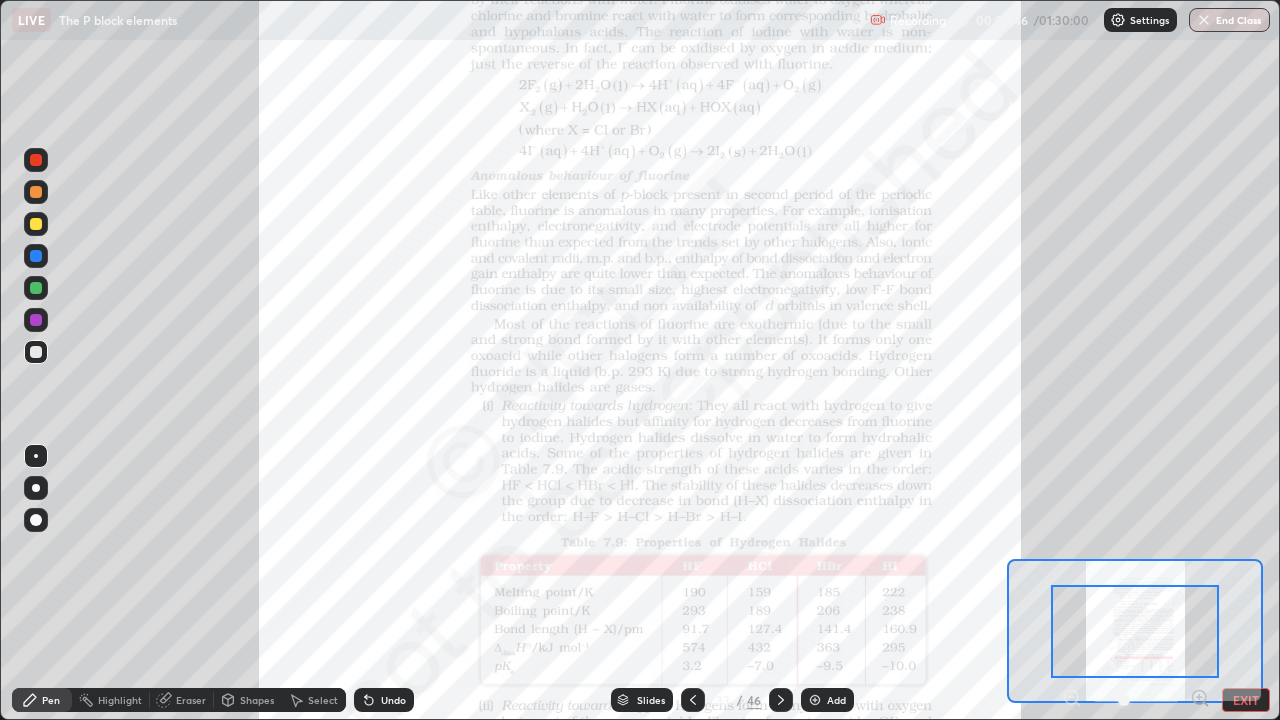 click 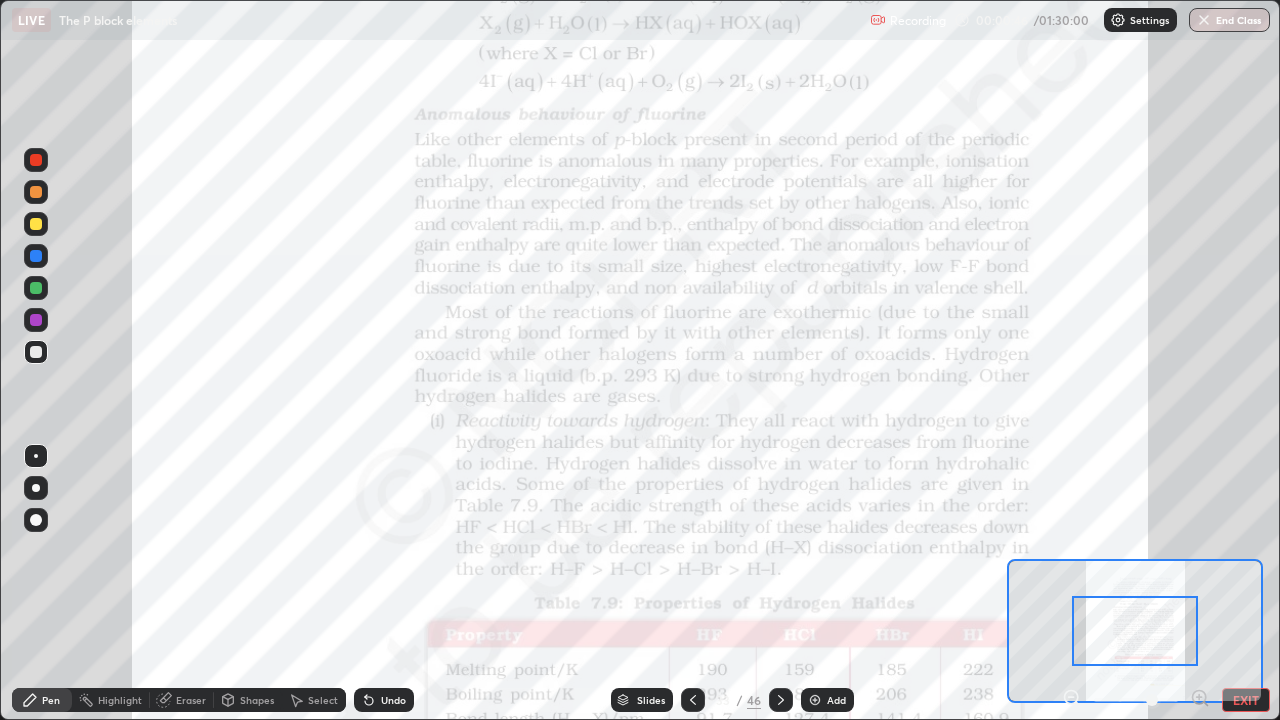 click 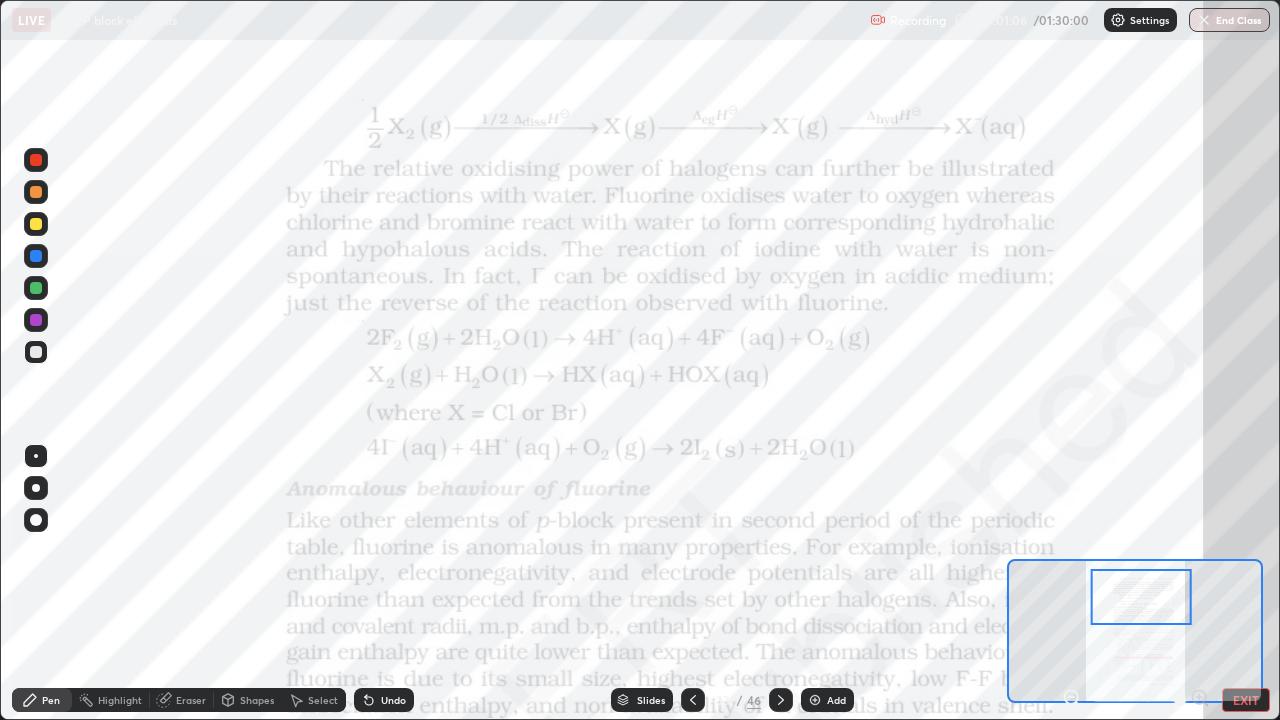 click at bounding box center [36, 160] 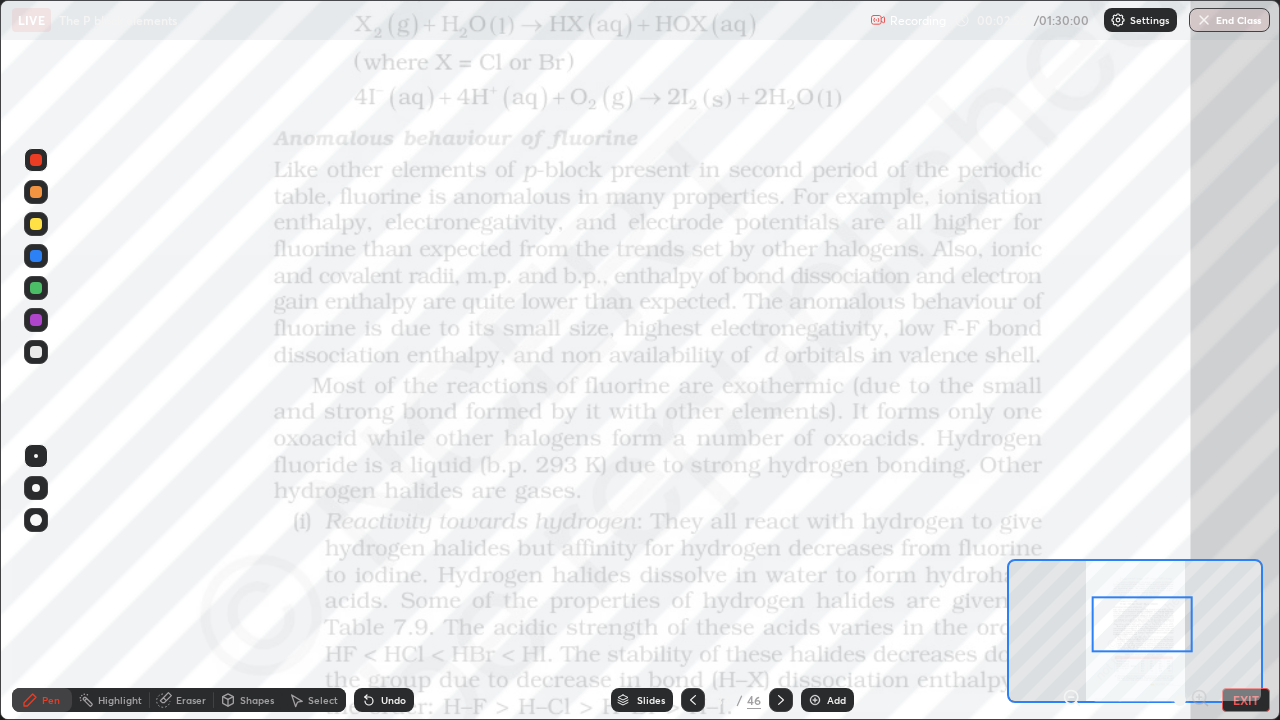 click at bounding box center (36, 288) 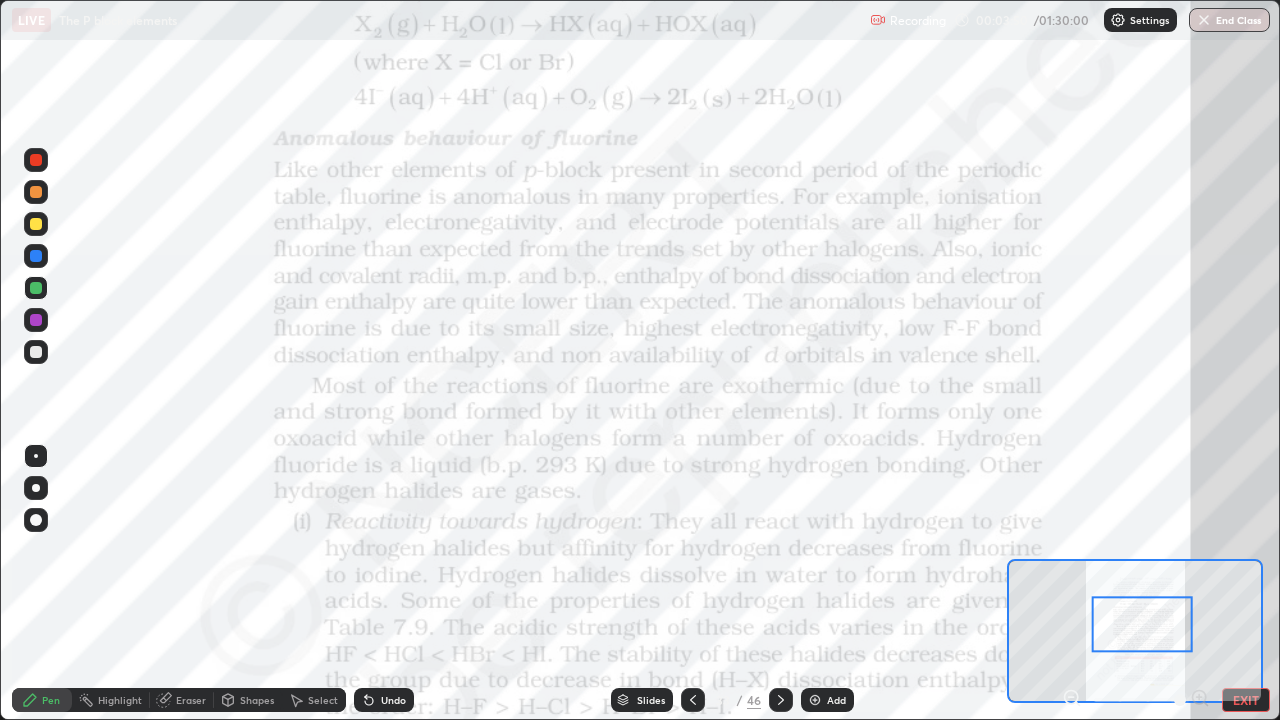 click at bounding box center (36, 160) 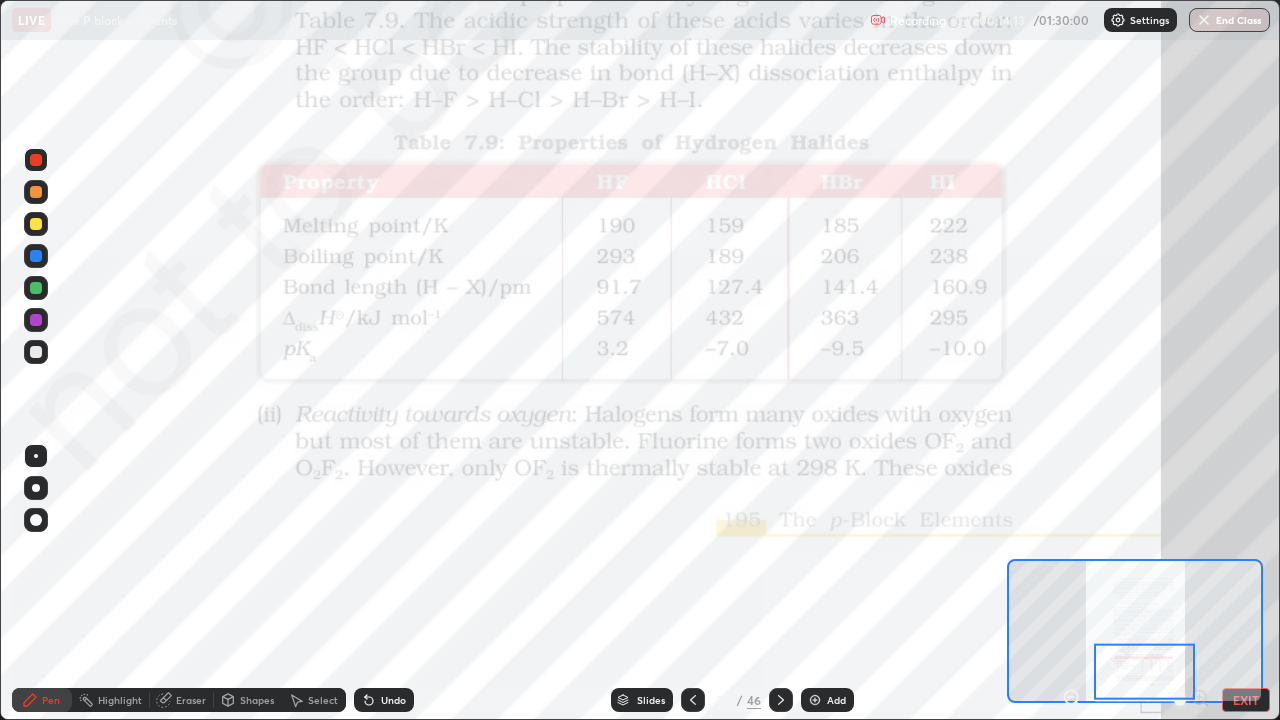 click 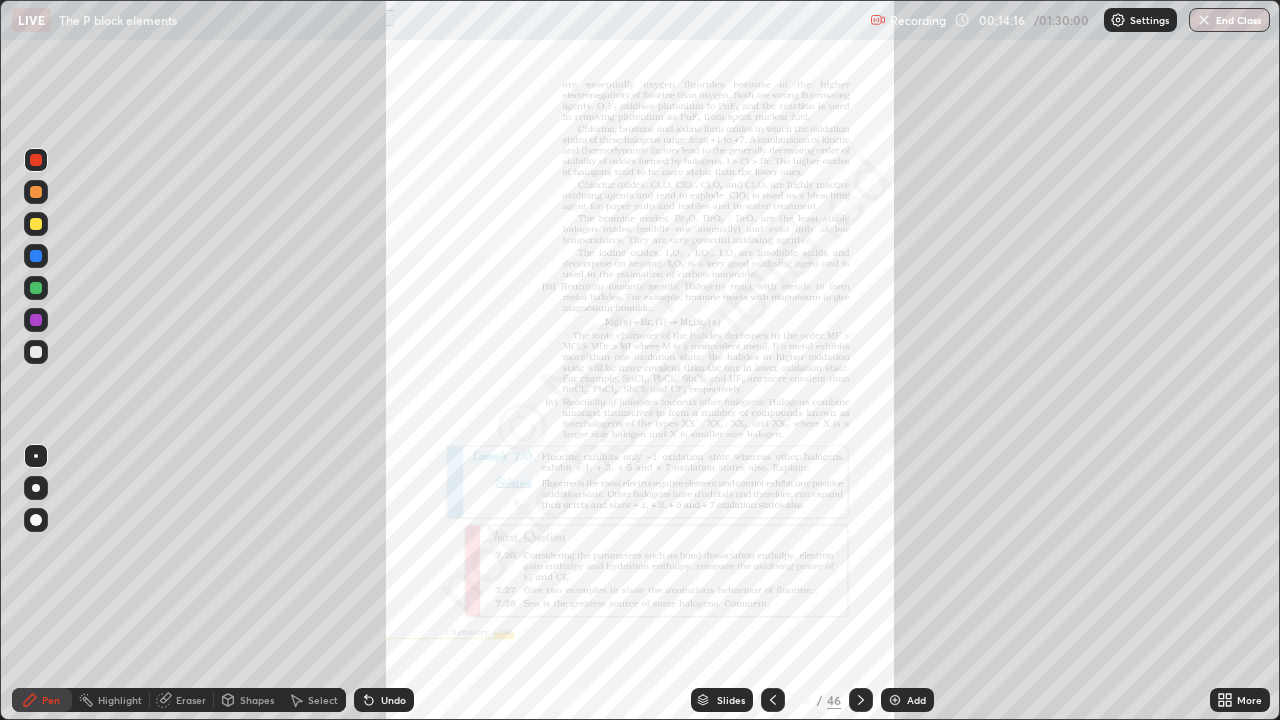 click 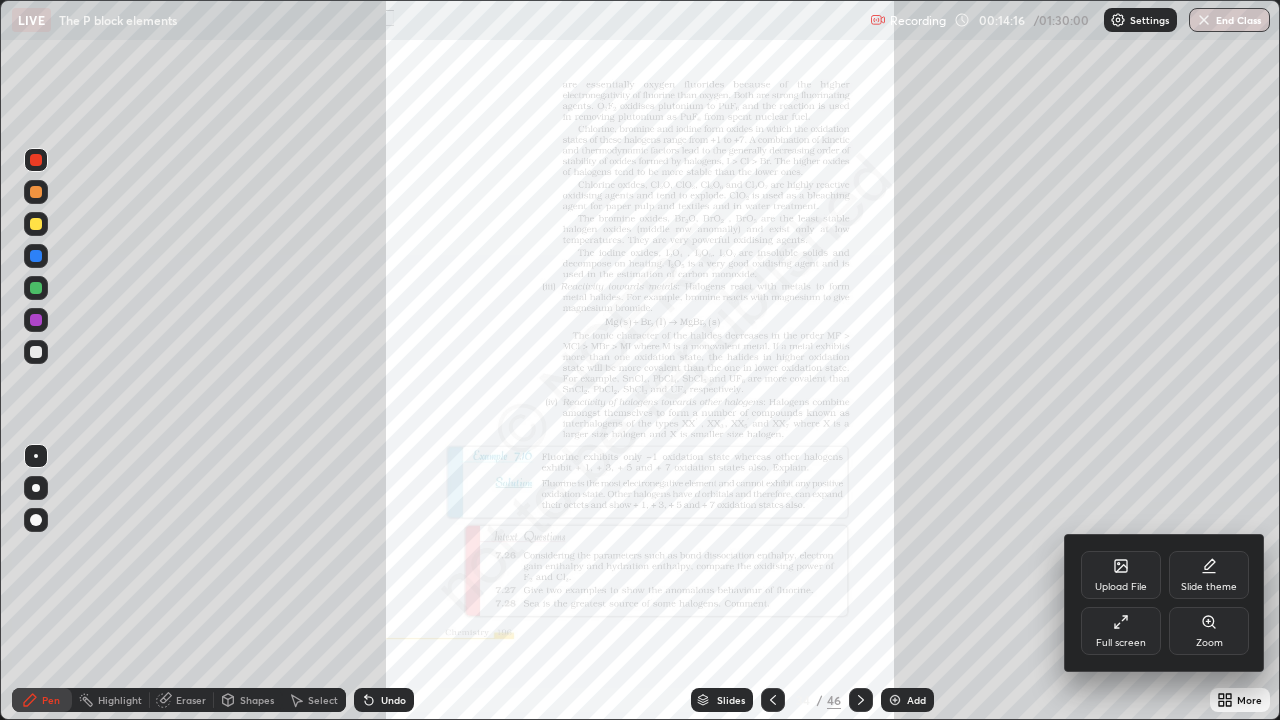 click on "Zoom" at bounding box center (1209, 631) 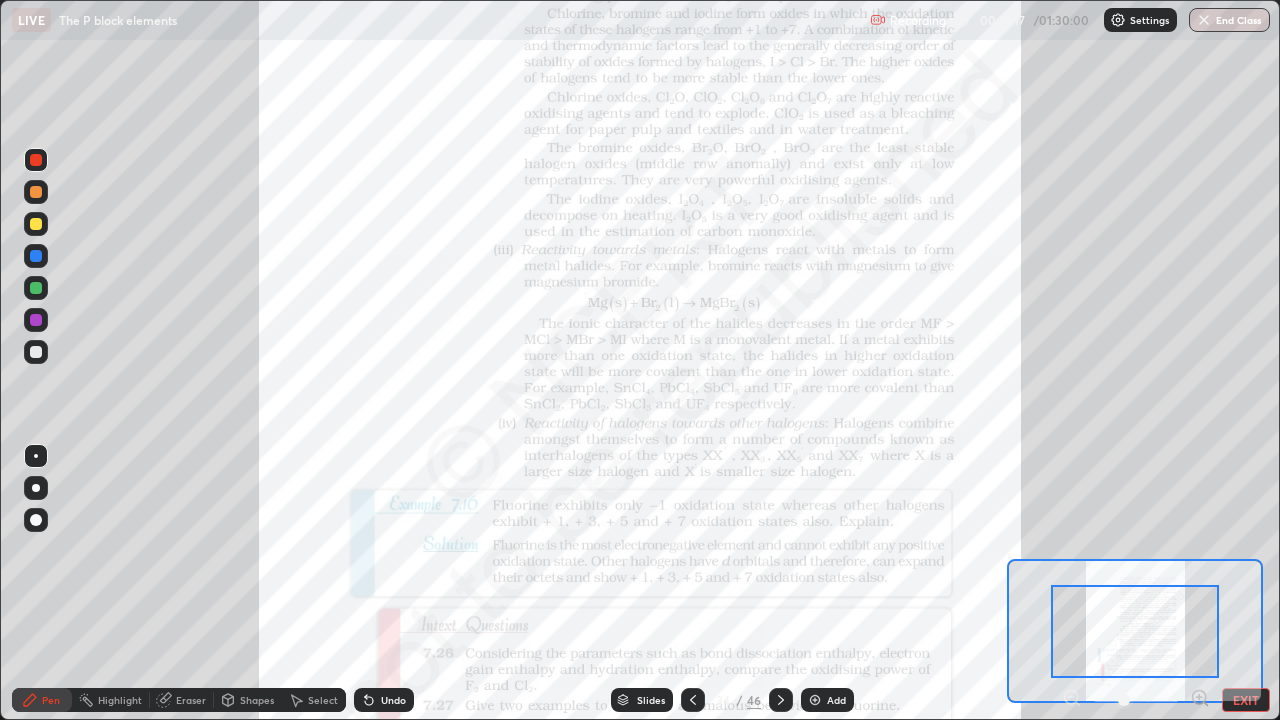 click 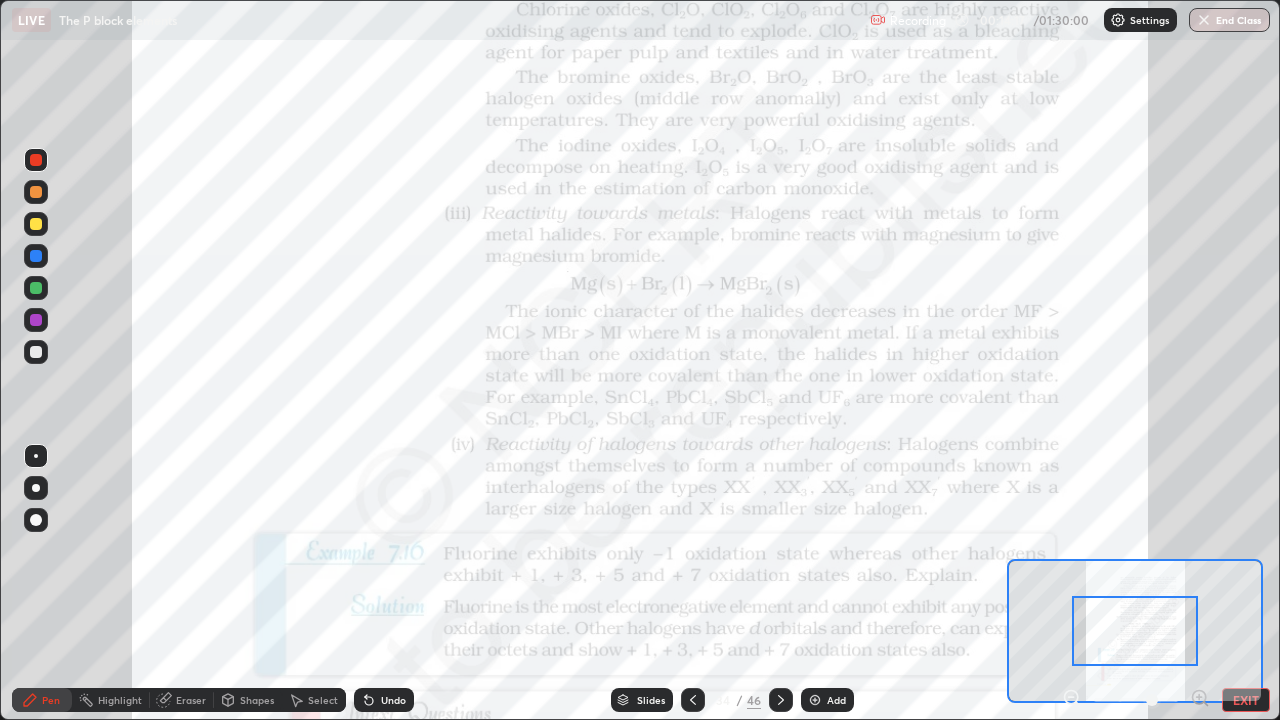 click 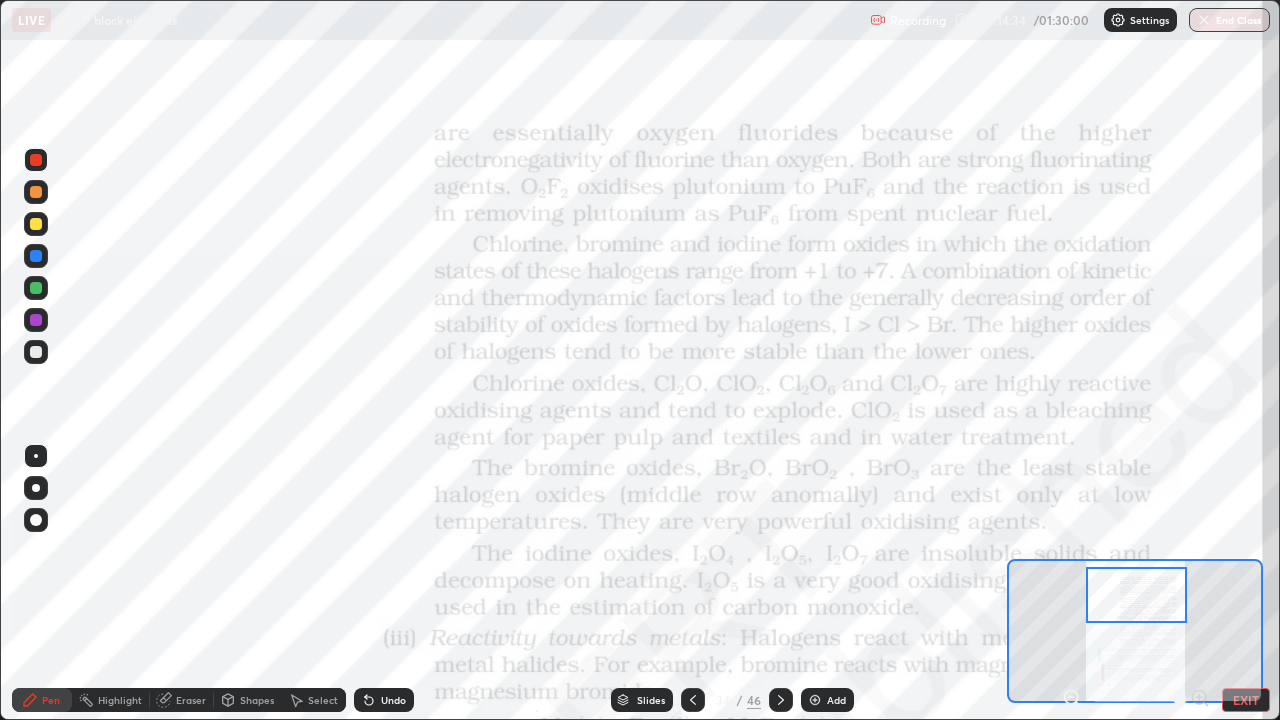 click at bounding box center (36, 160) 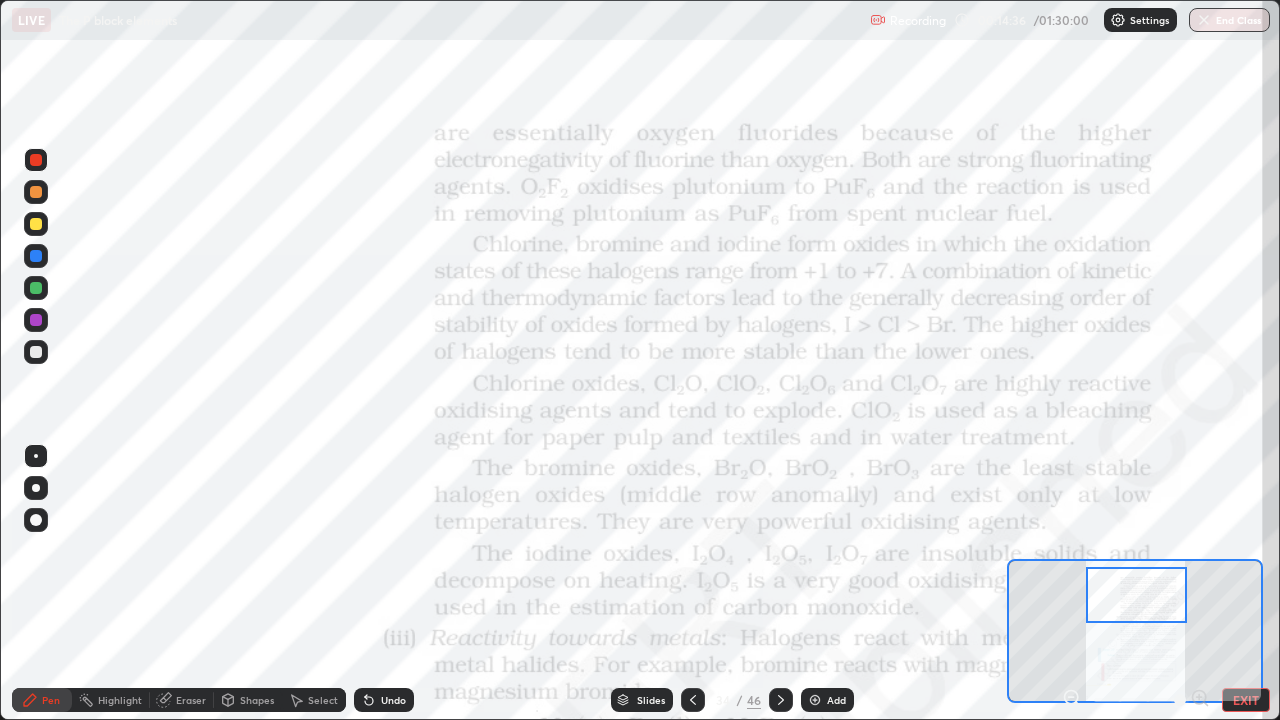 click at bounding box center (36, 288) 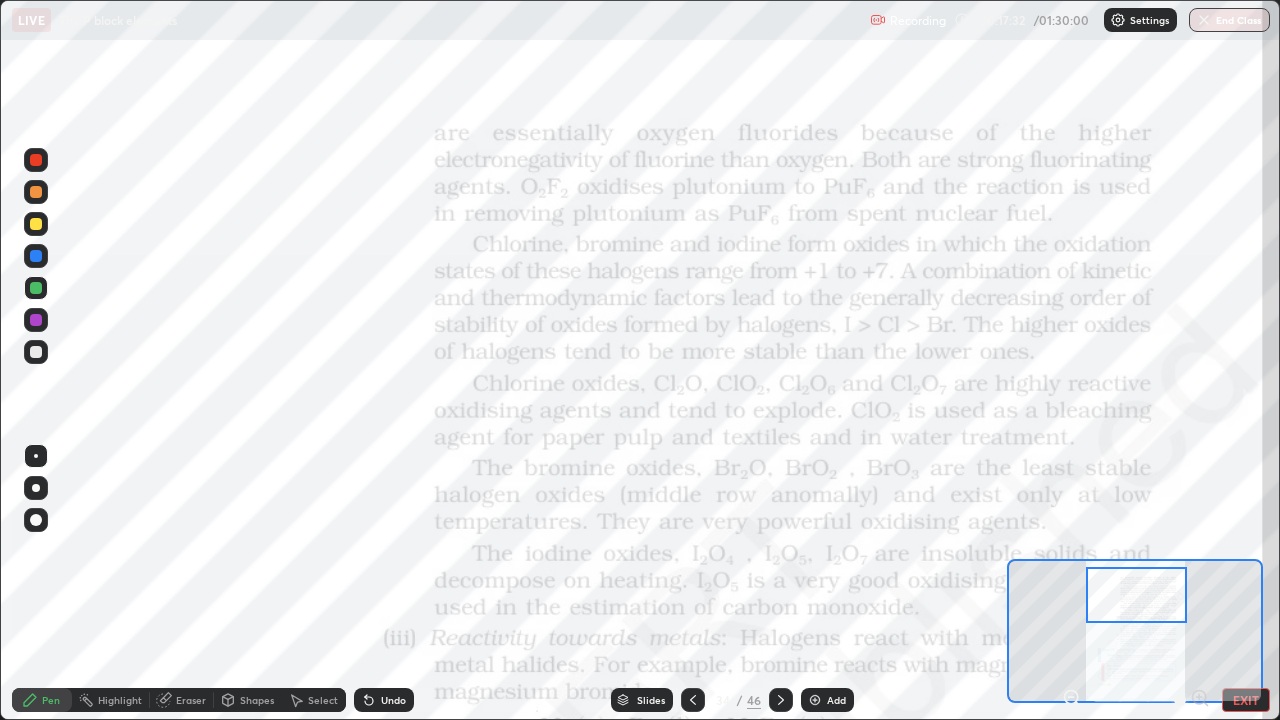 click at bounding box center [36, 224] 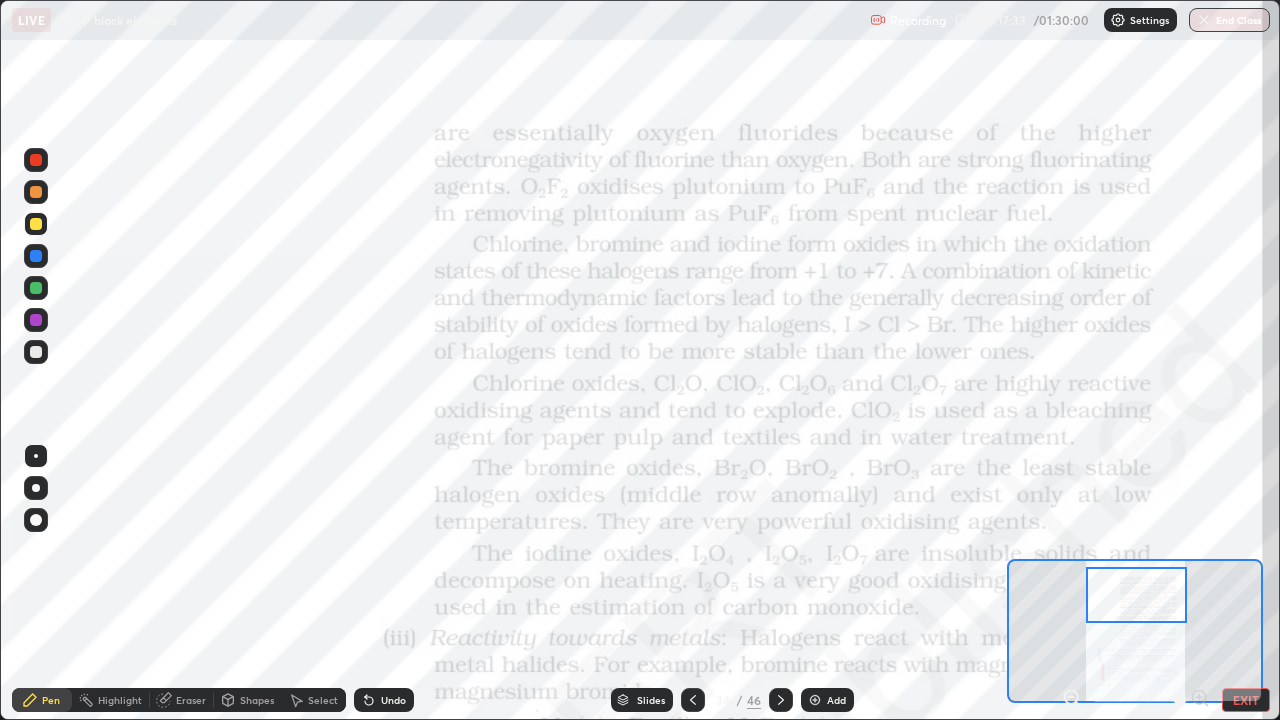 click at bounding box center (36, 256) 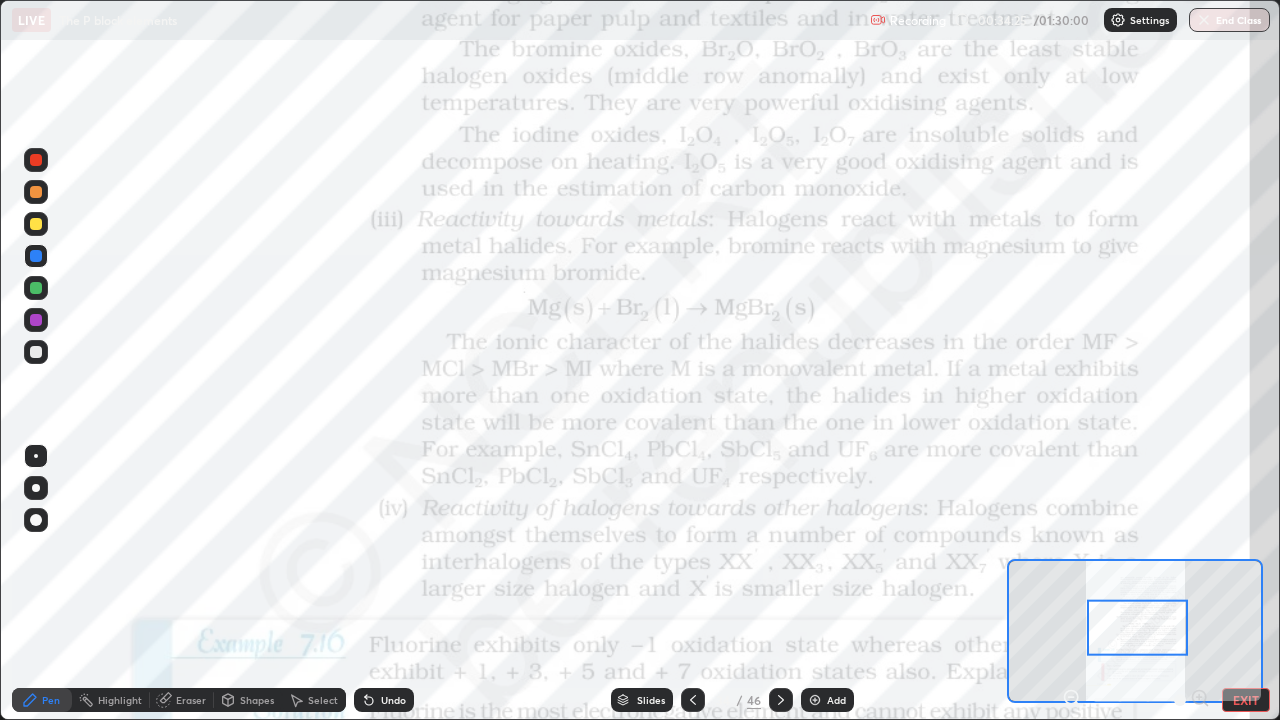 click at bounding box center (36, 192) 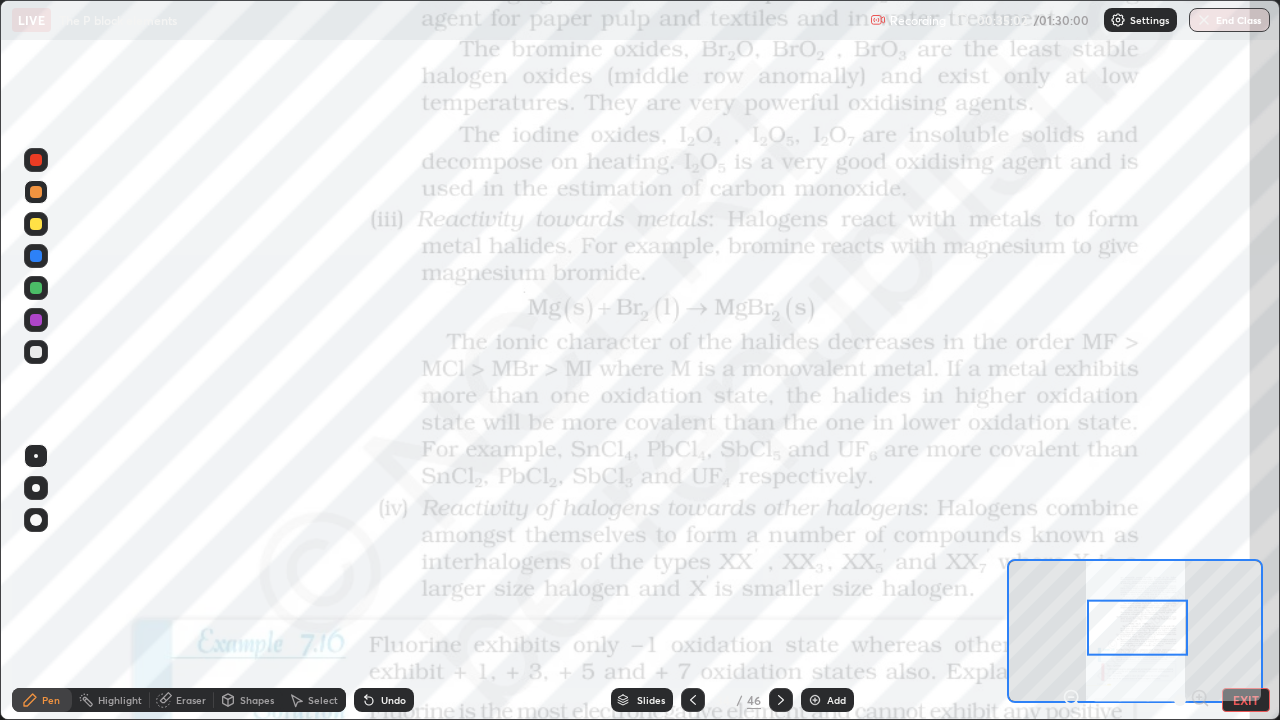 click at bounding box center [36, 160] 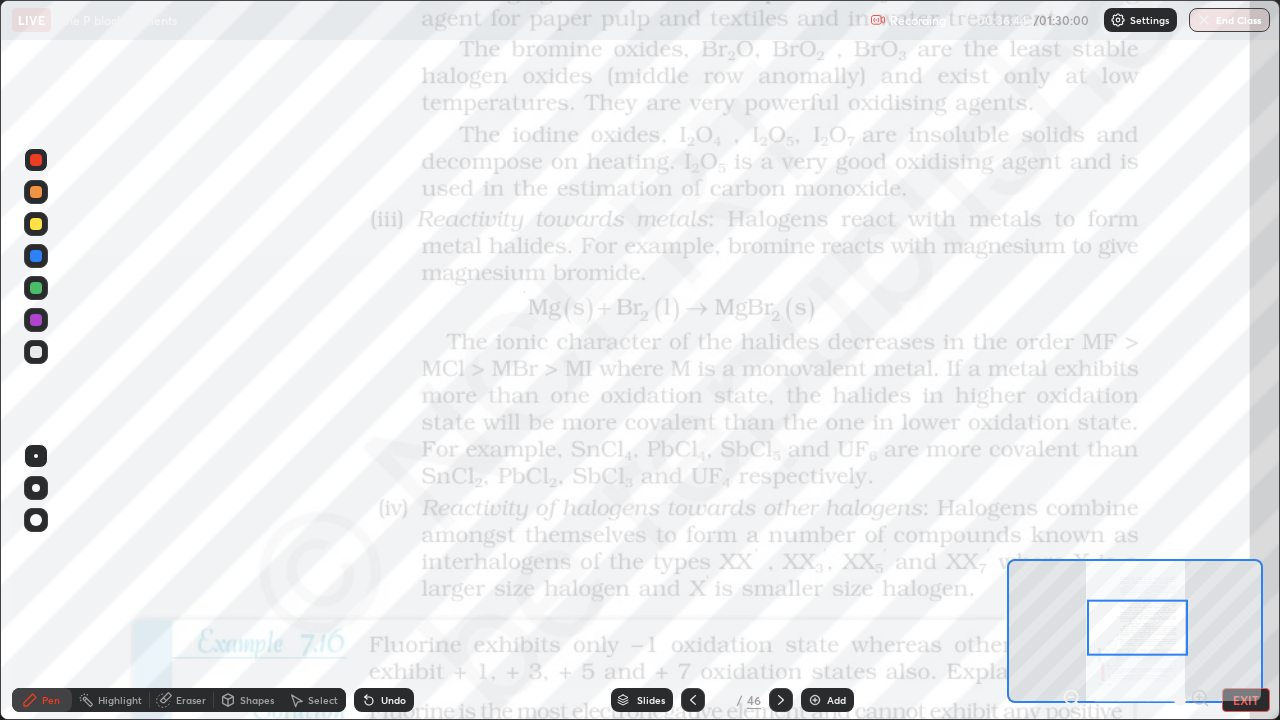 click at bounding box center (36, 224) 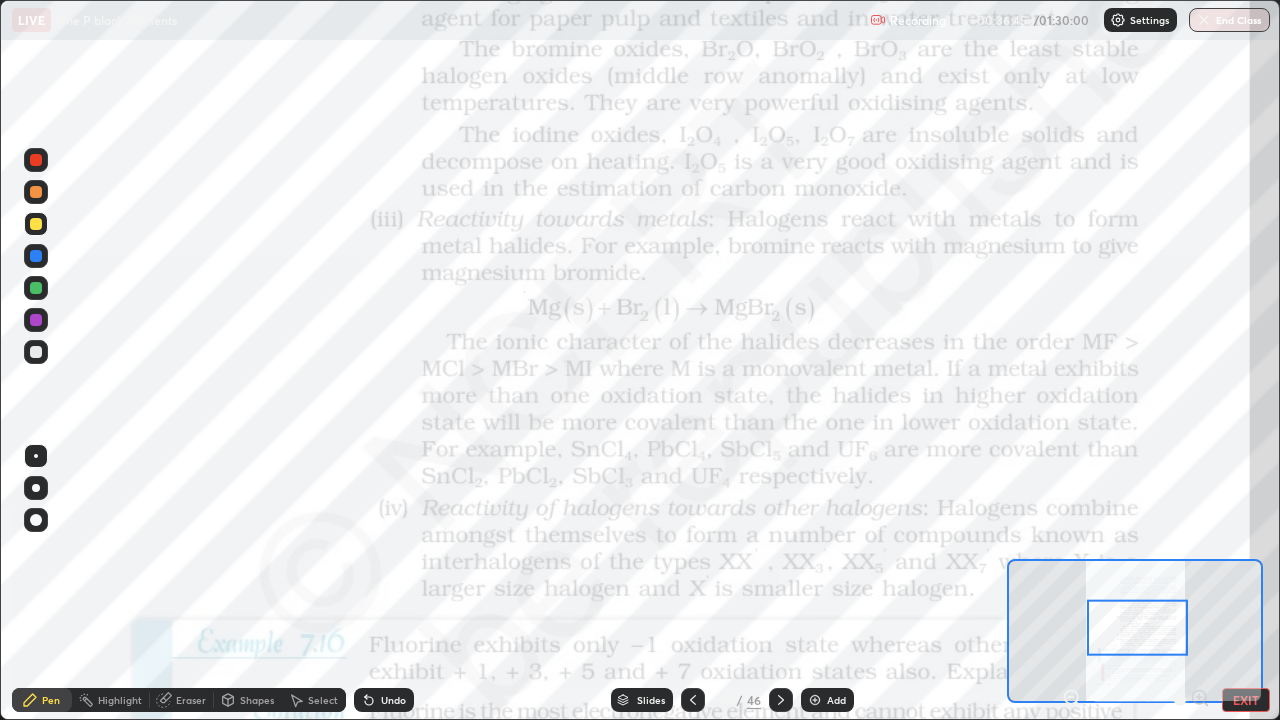 click at bounding box center (36, 288) 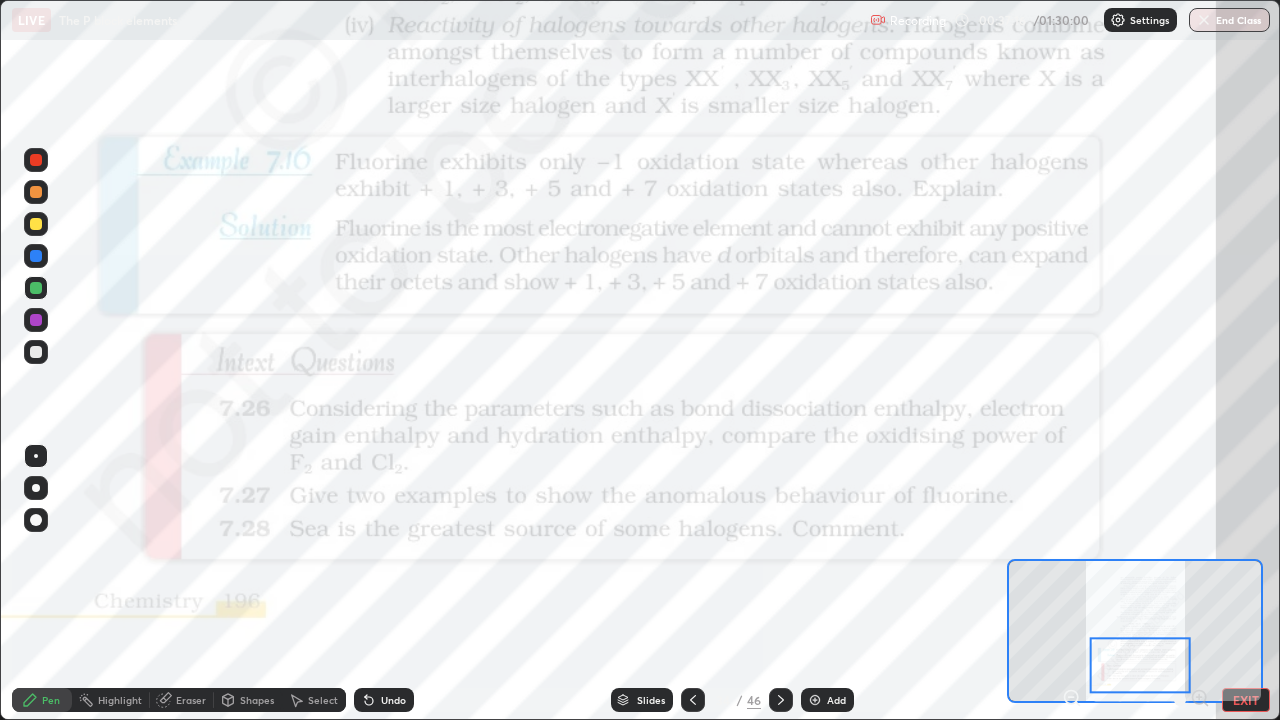 click at bounding box center [36, 160] 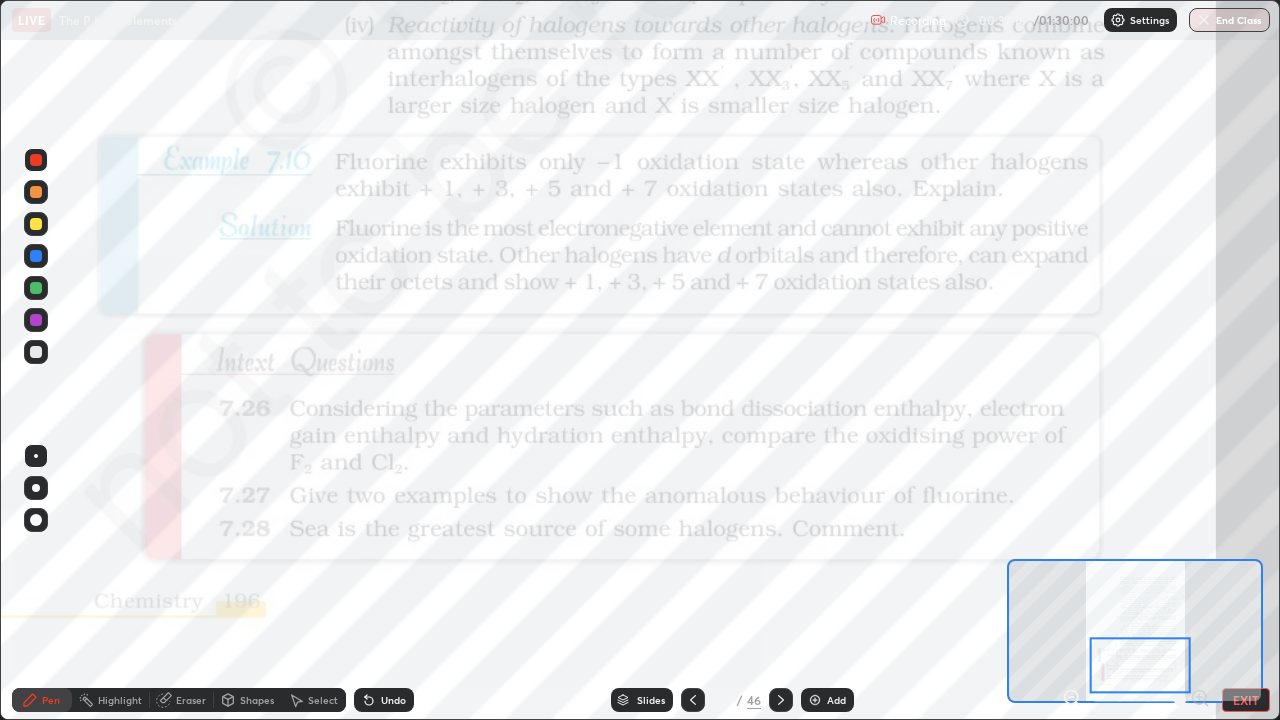 click at bounding box center (36, 160) 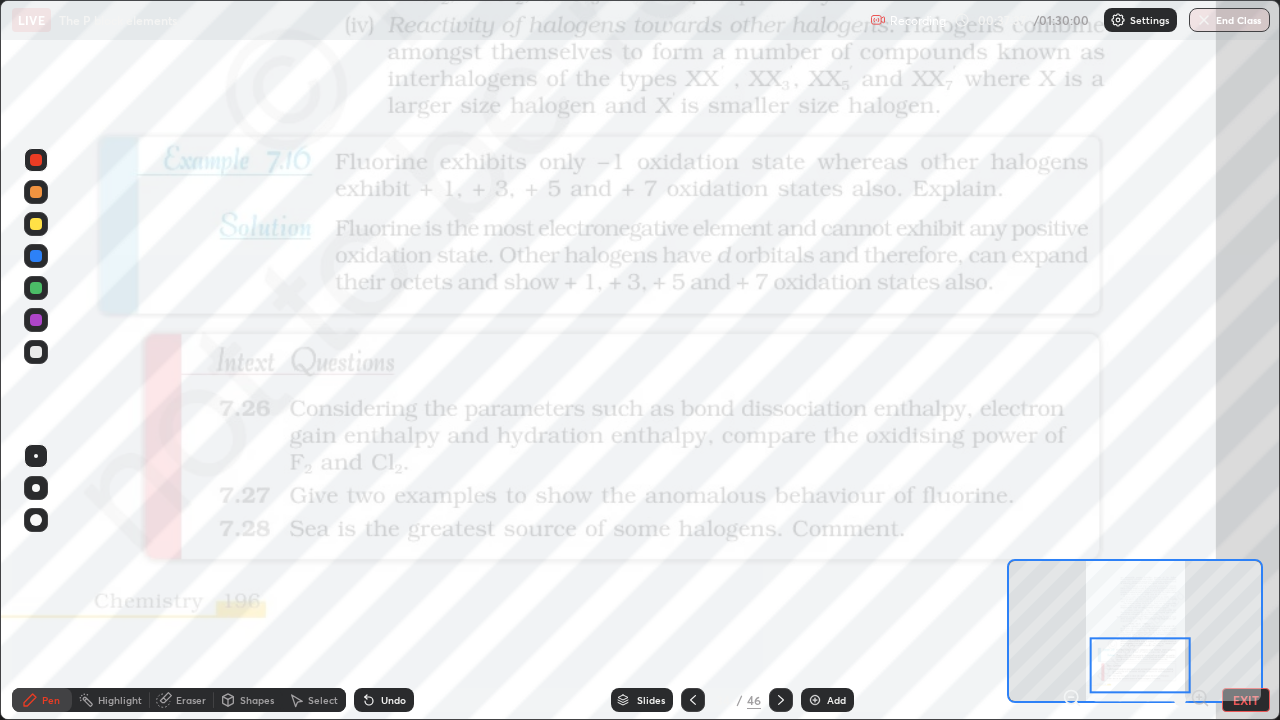 click at bounding box center (781, 700) 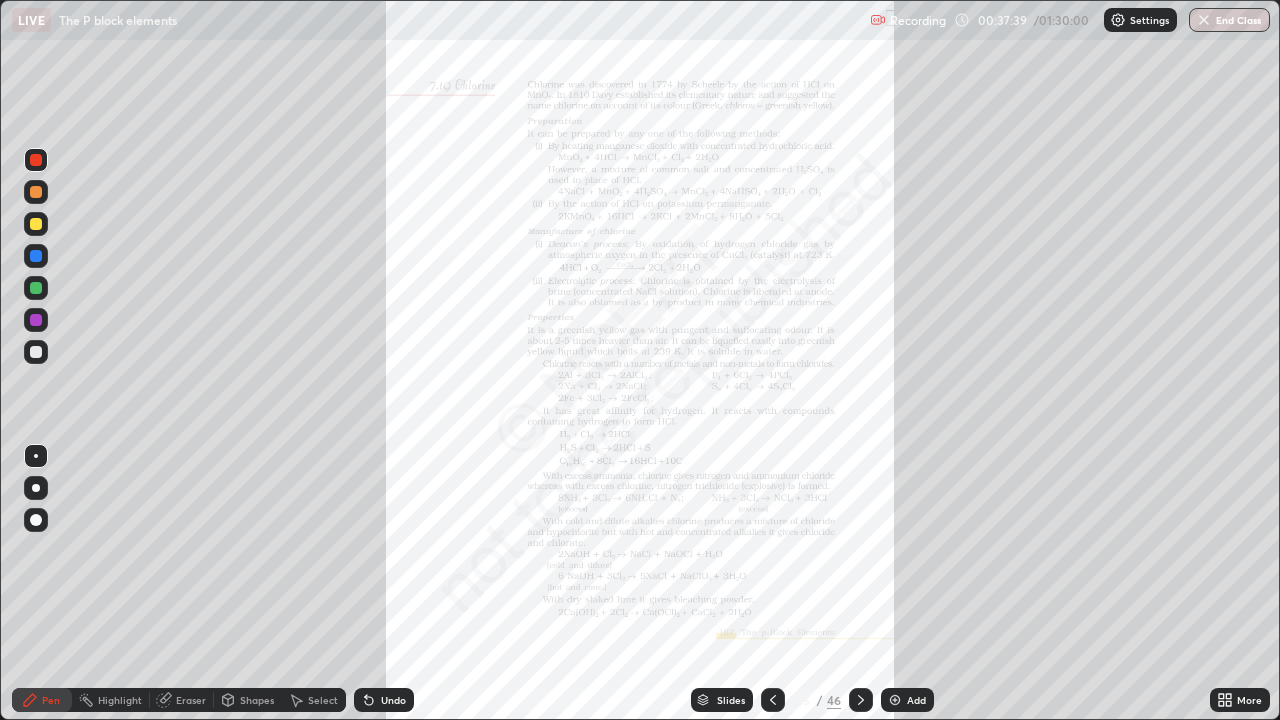 click 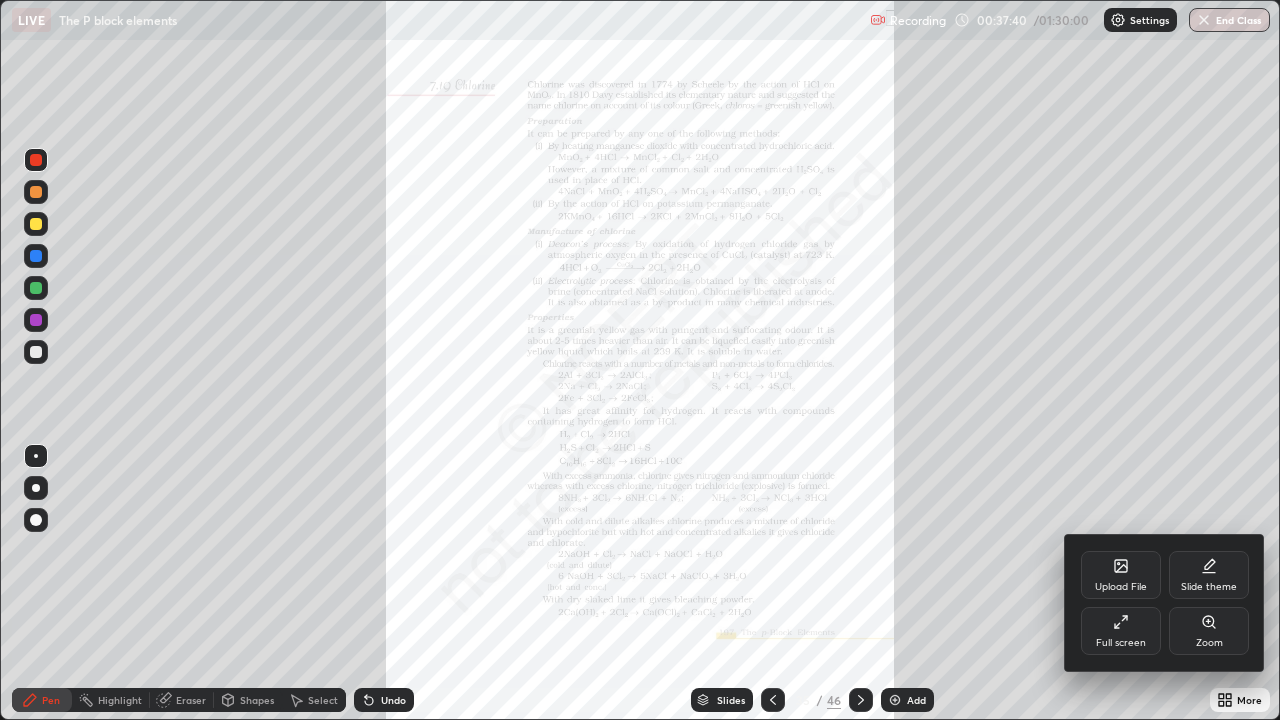 click on "Zoom" at bounding box center (1209, 631) 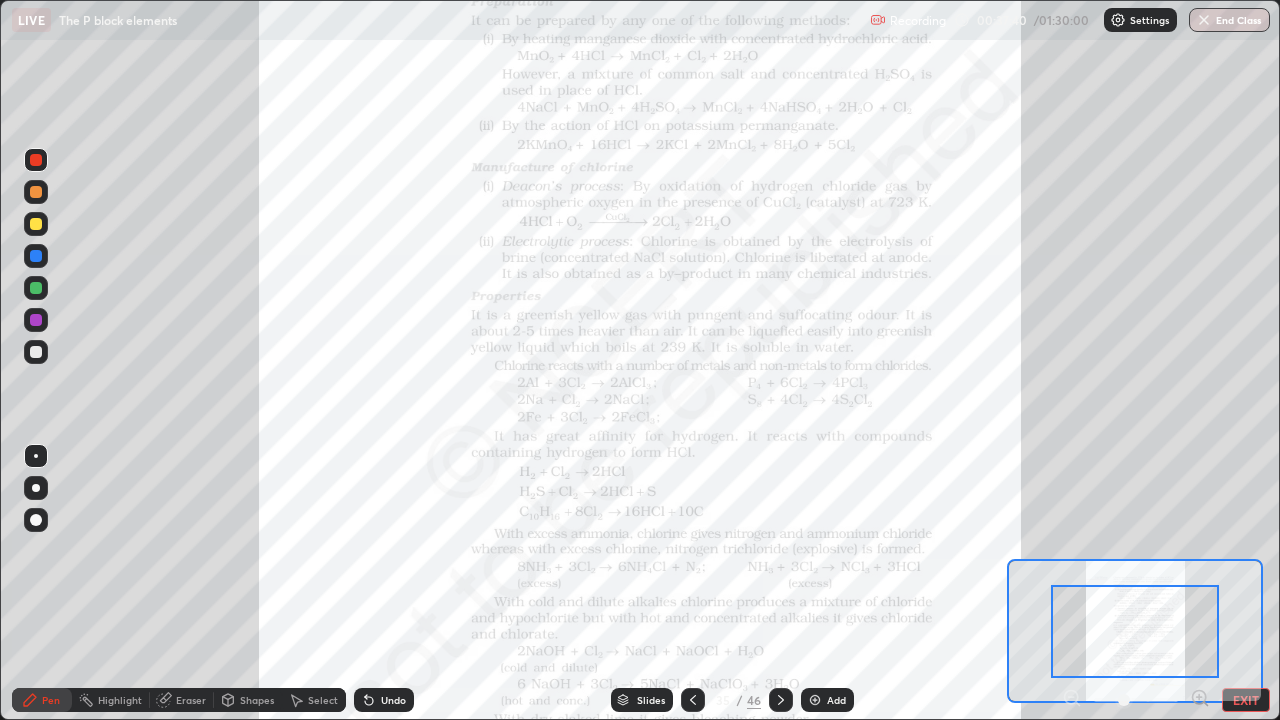 click 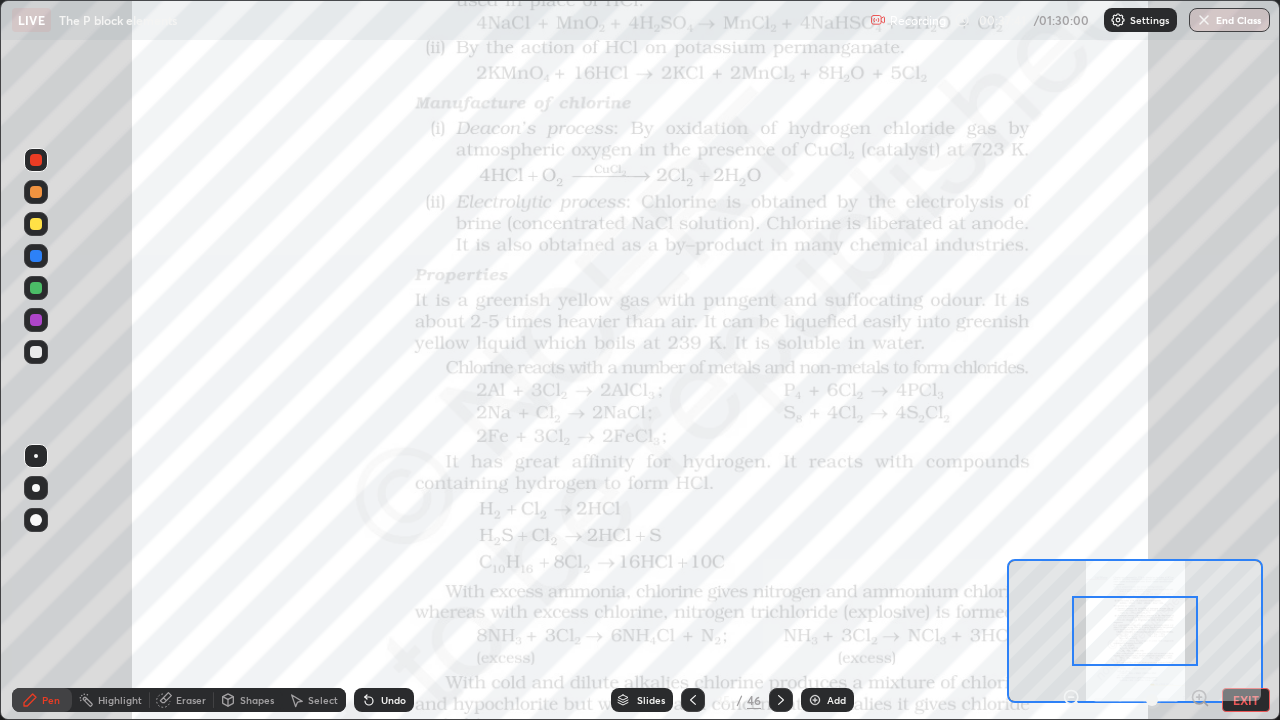 click 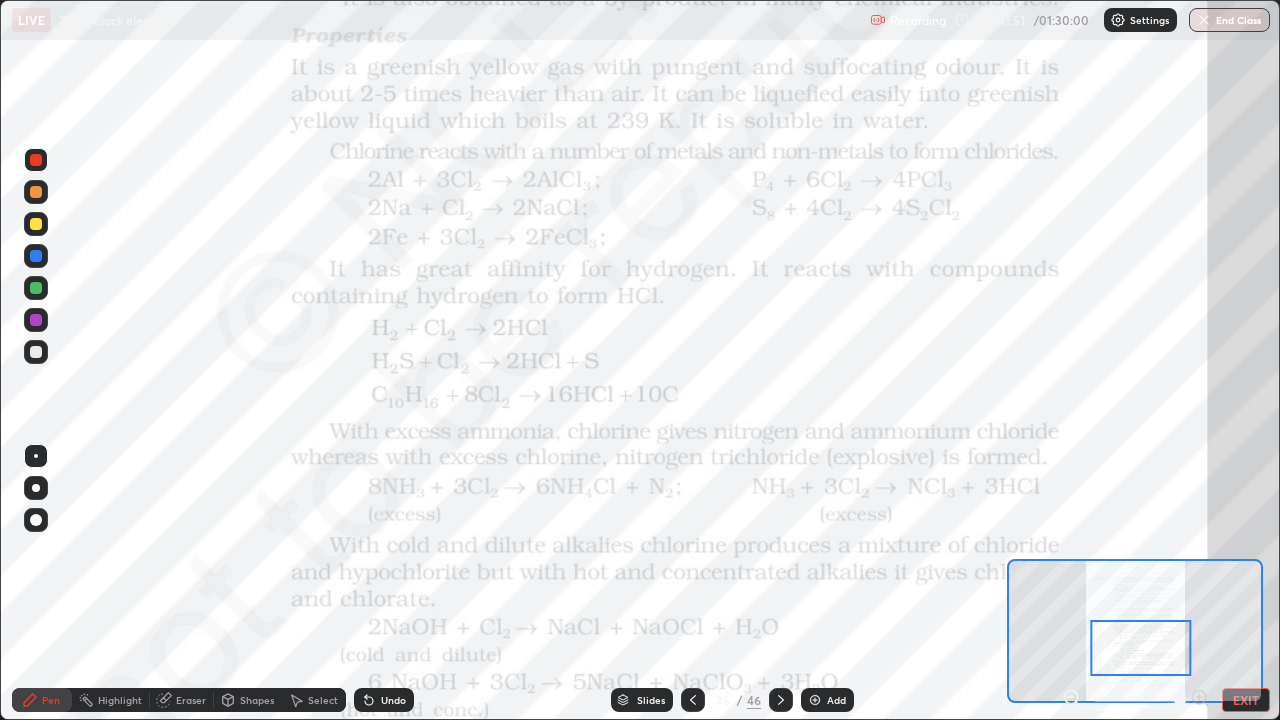 click at bounding box center (36, 288) 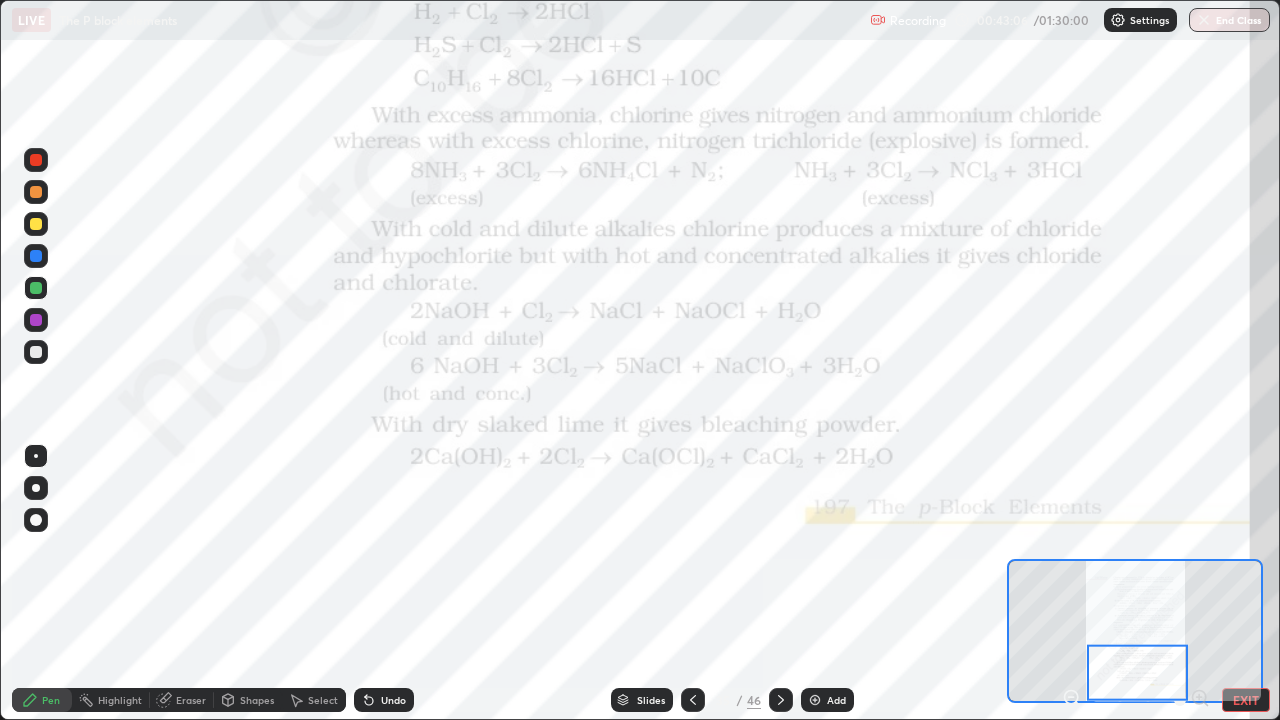click at bounding box center [36, 160] 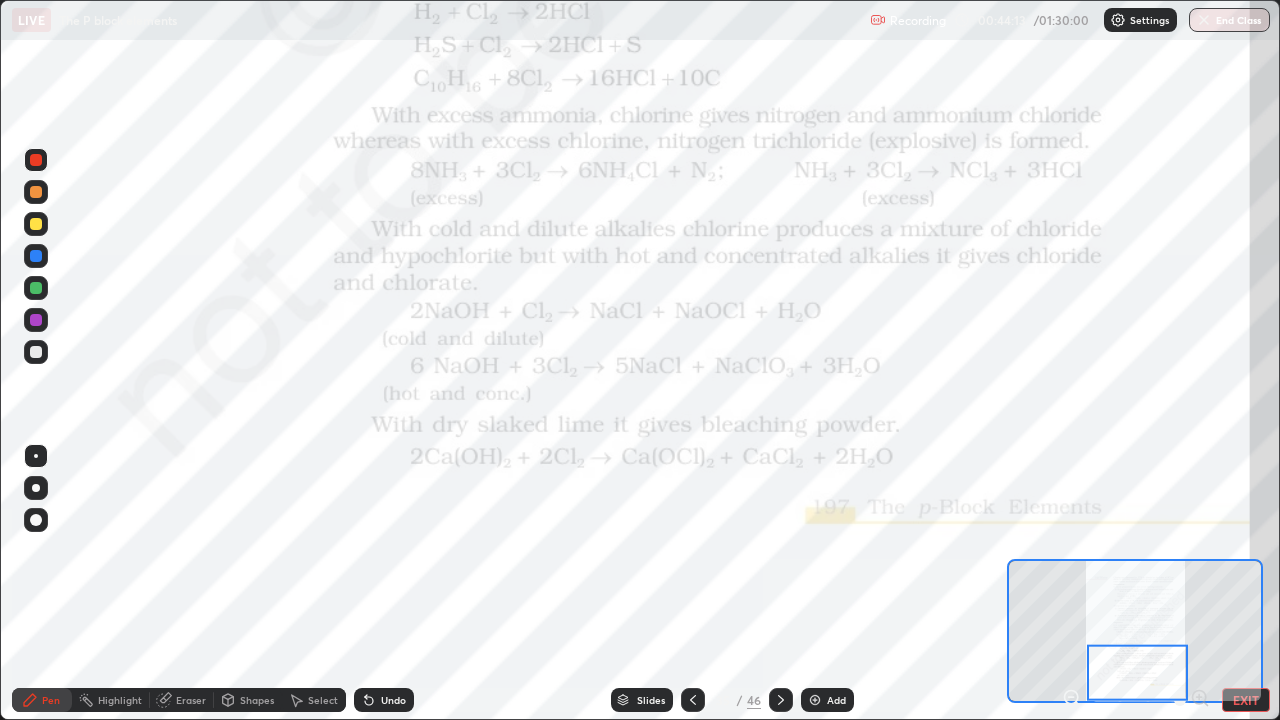click 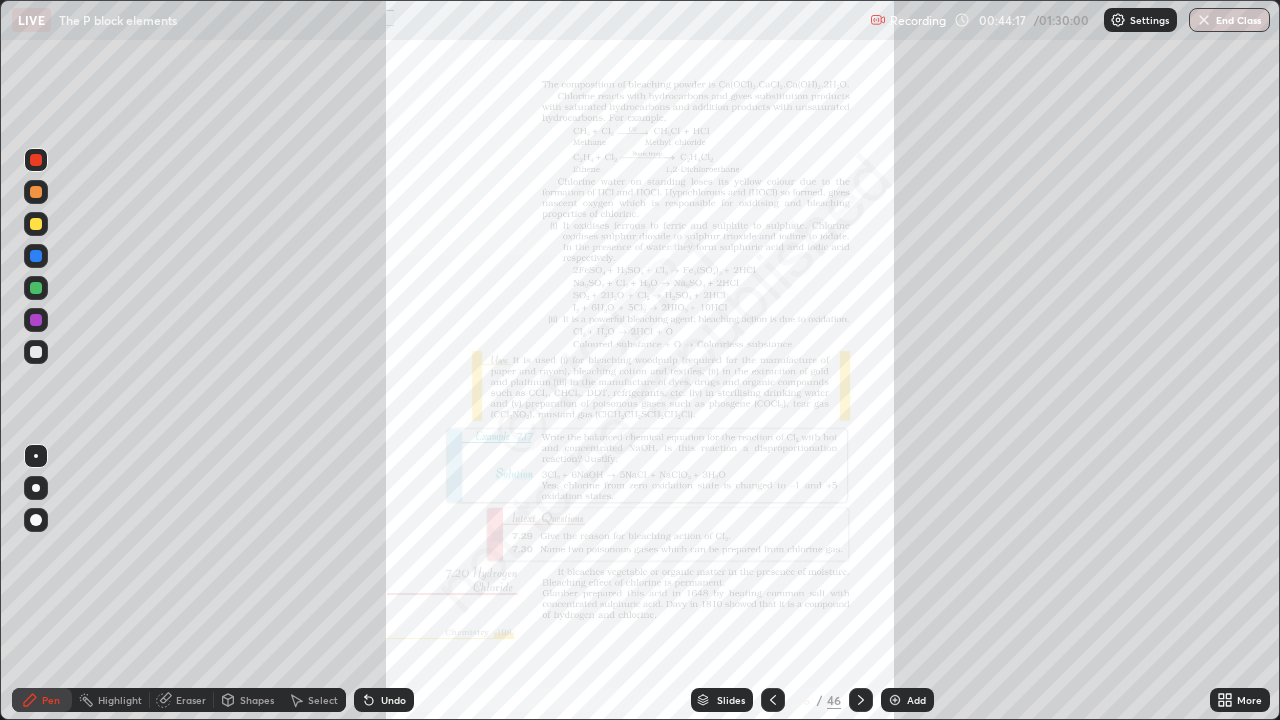 click 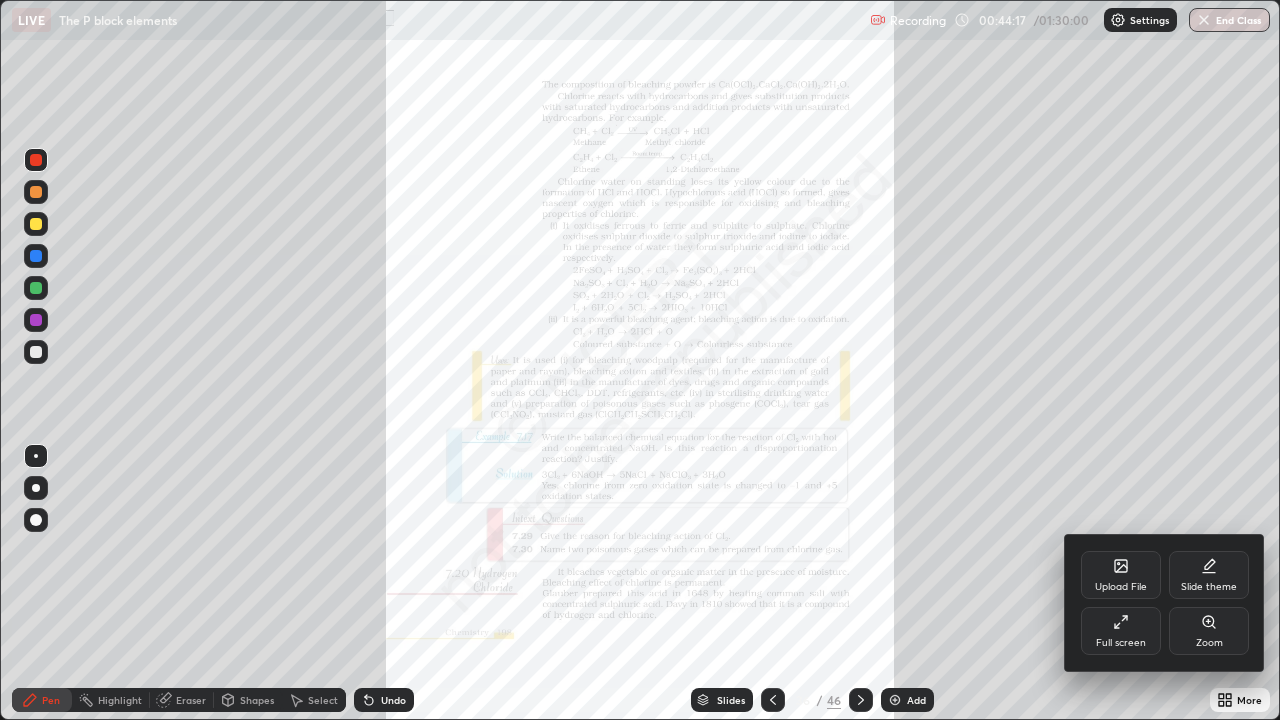 click 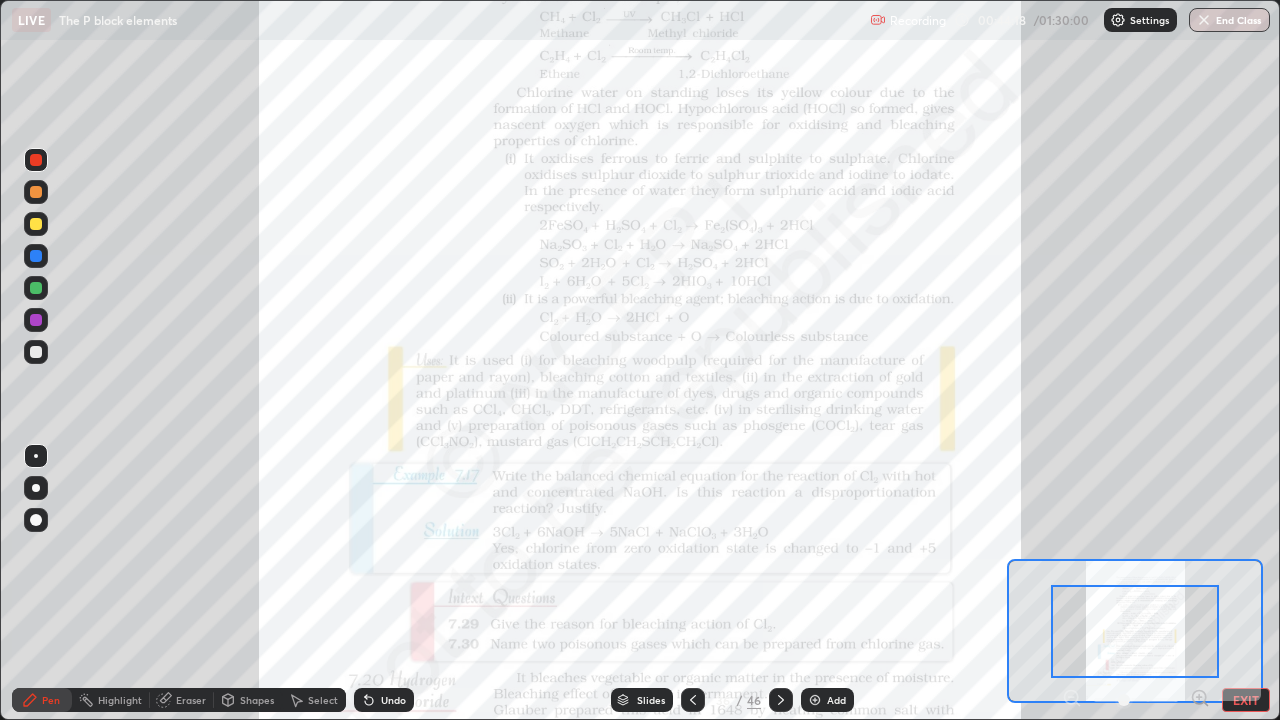 click 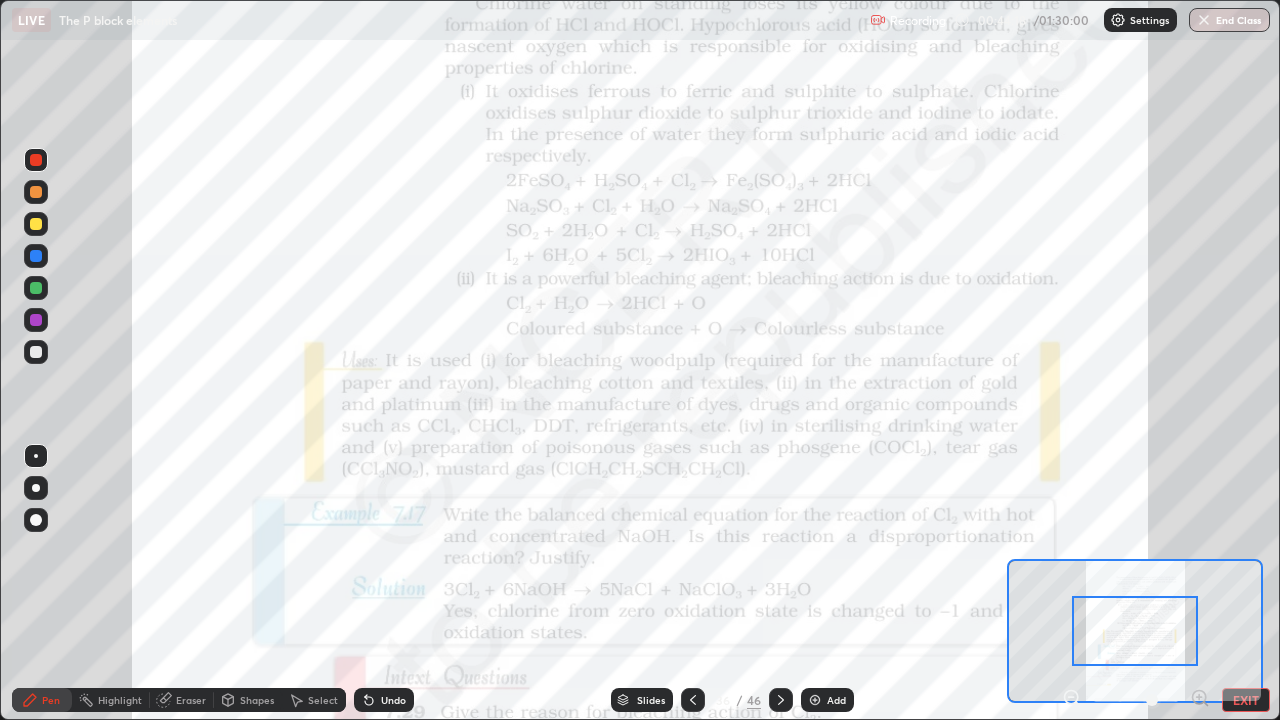 click 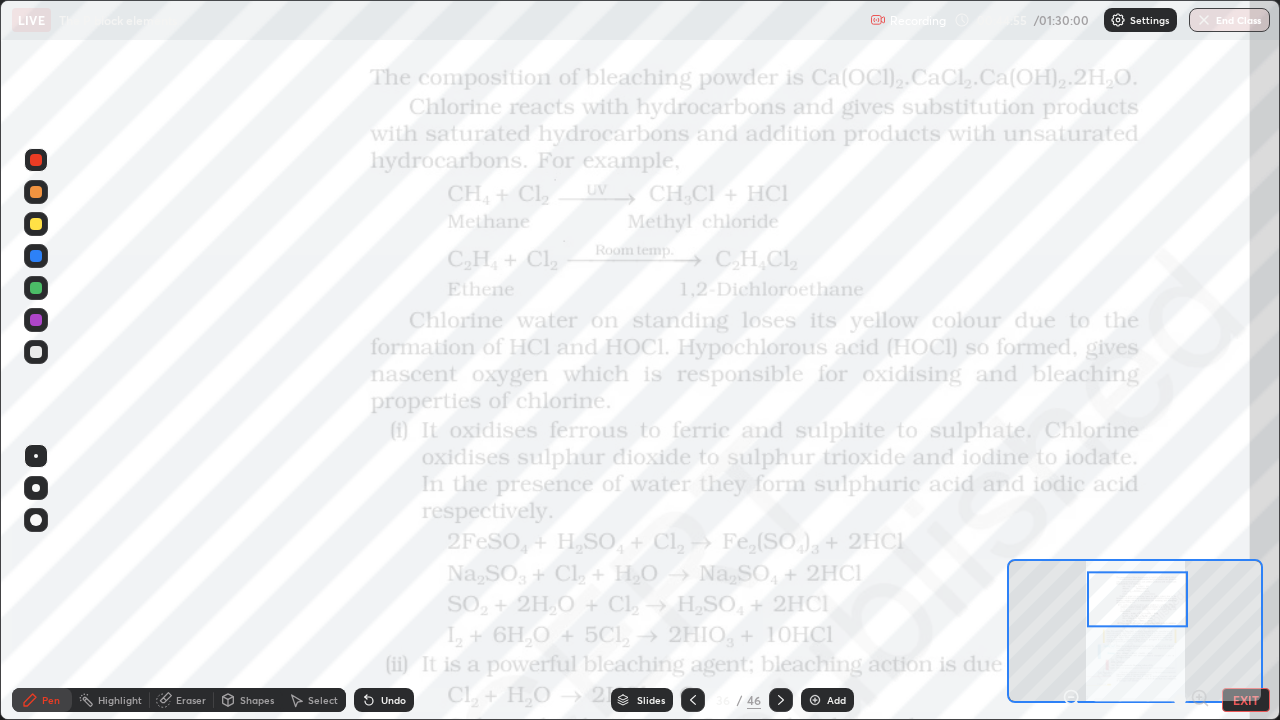 click at bounding box center (36, 288) 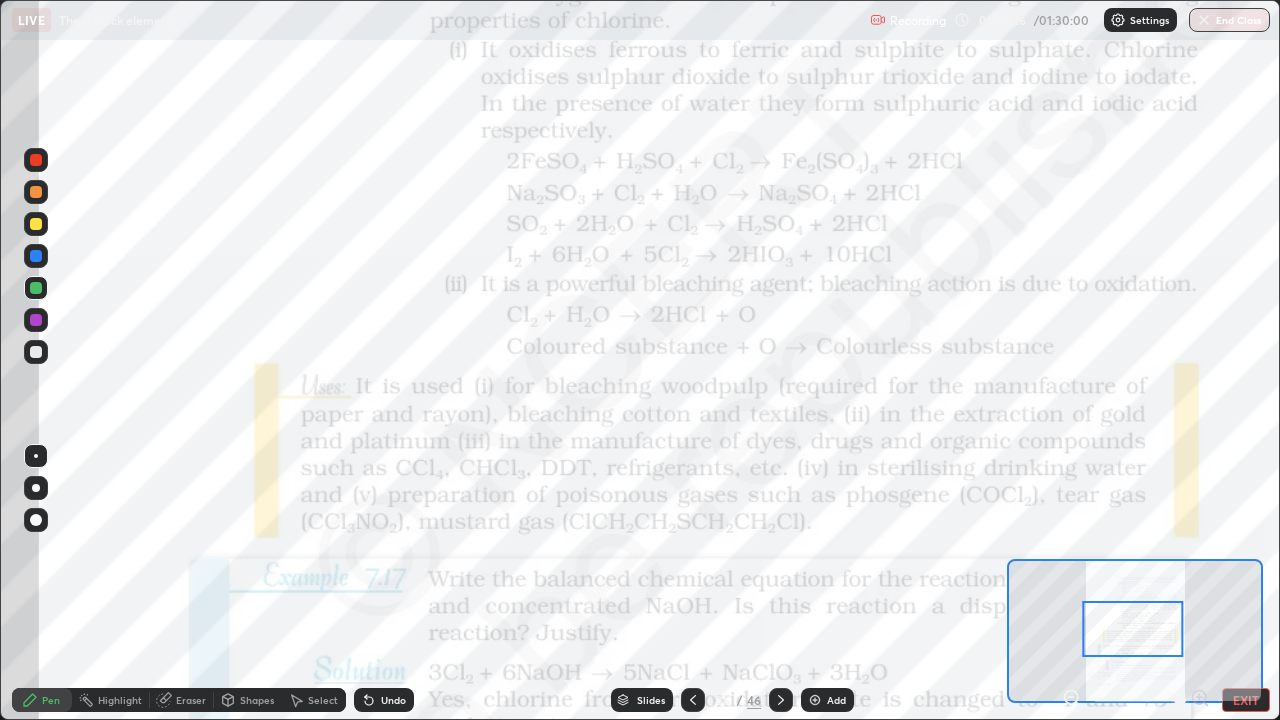 click 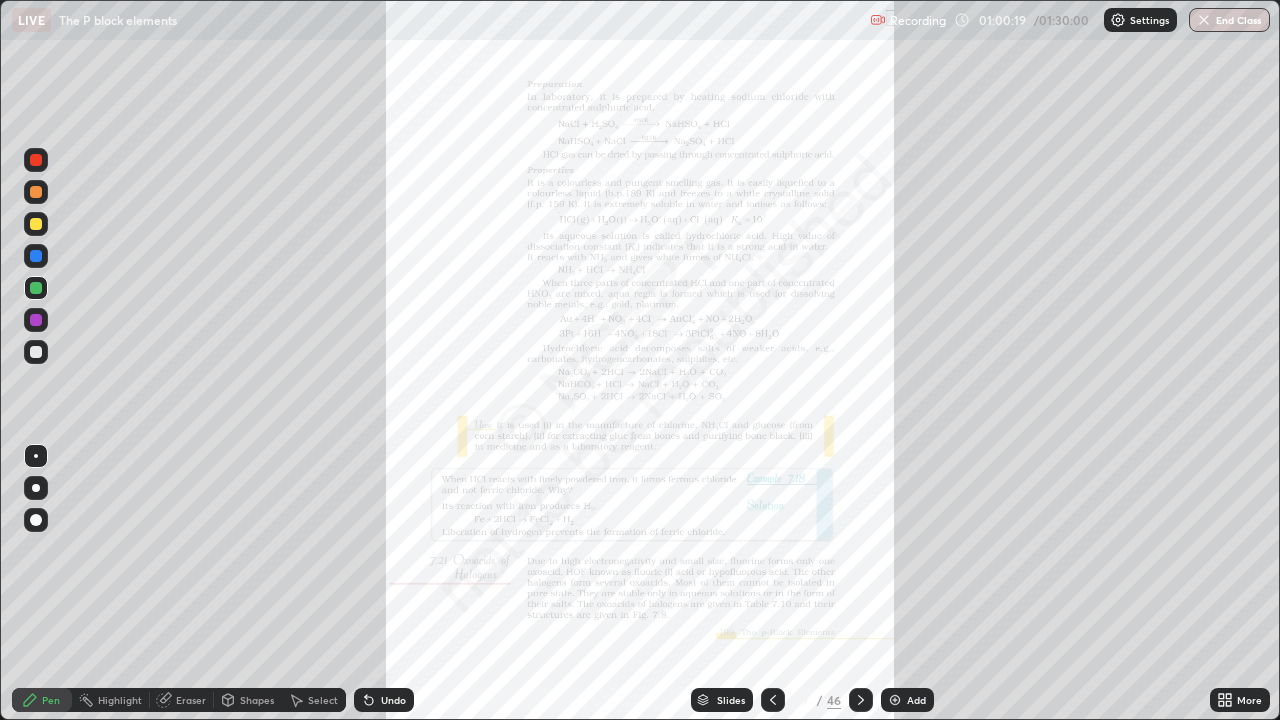 click at bounding box center (773, 700) 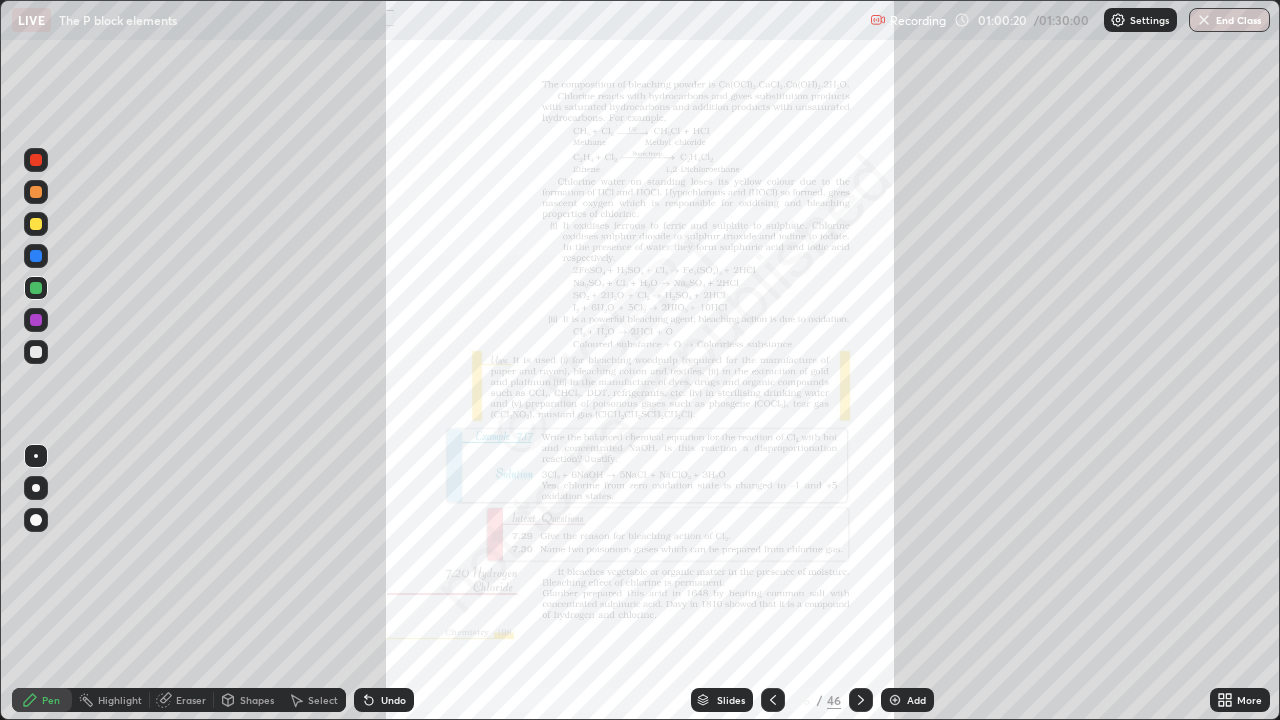 click 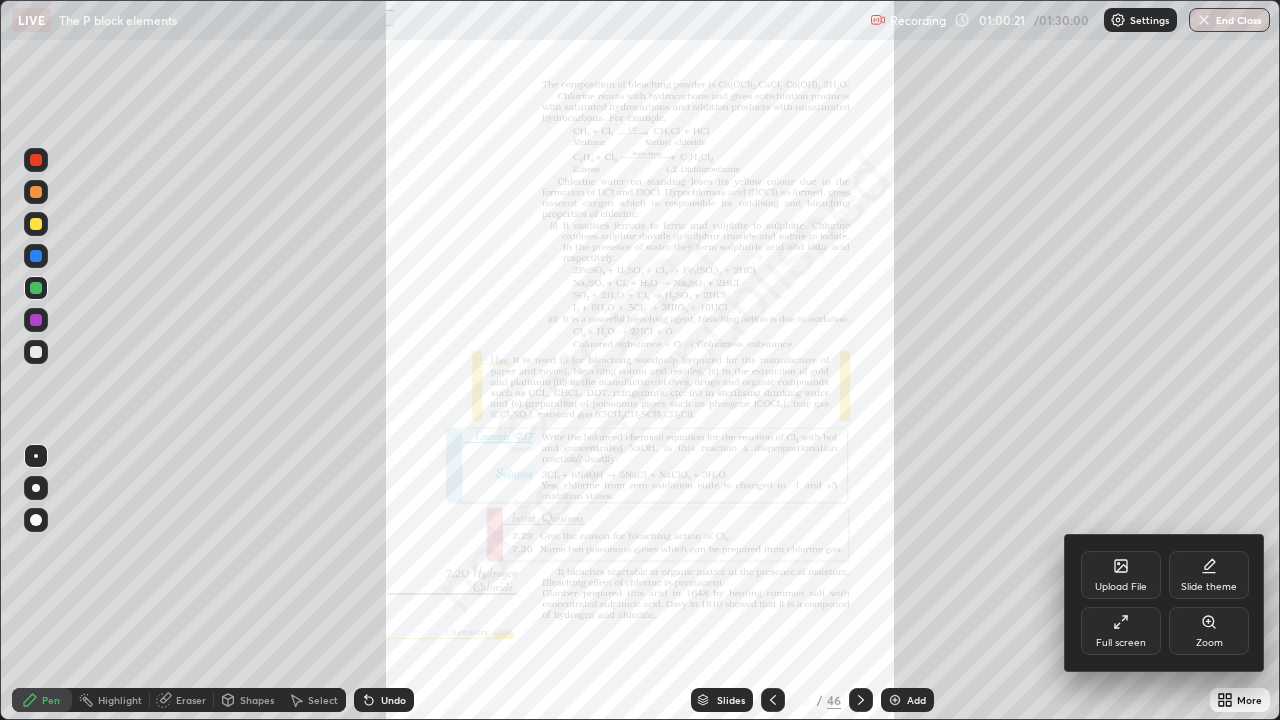 click on "Zoom" at bounding box center (1209, 631) 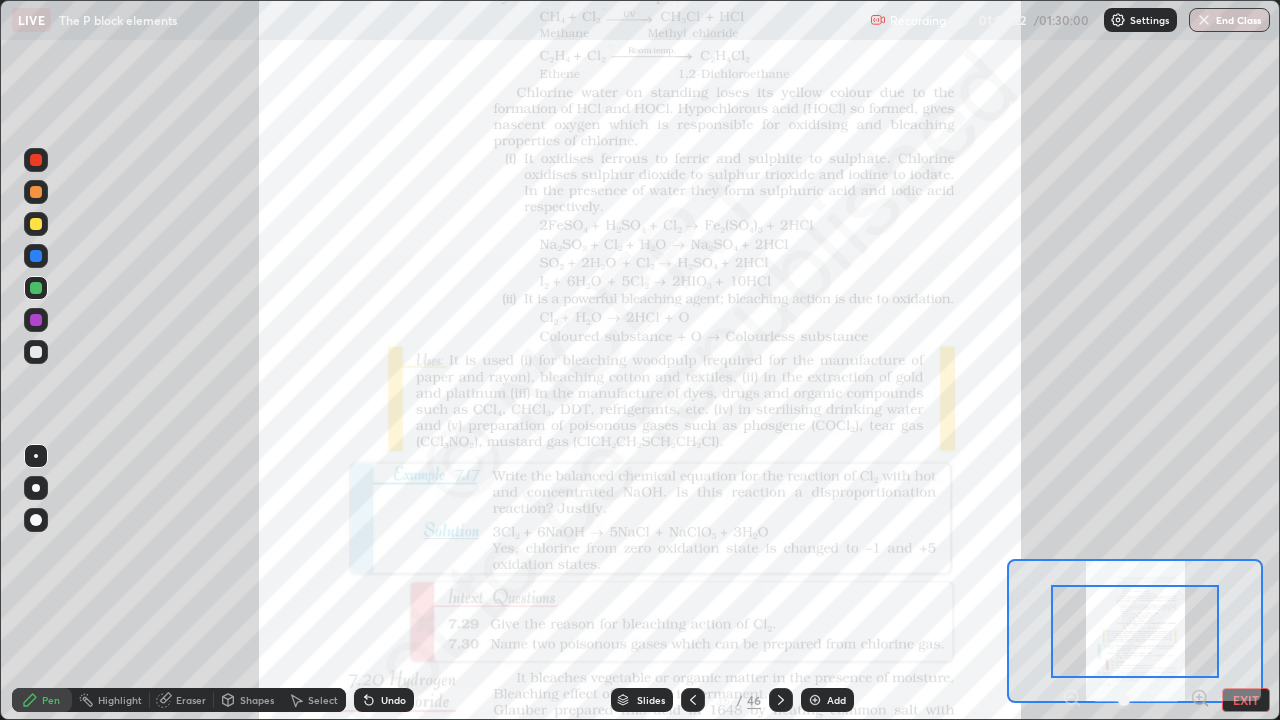 click 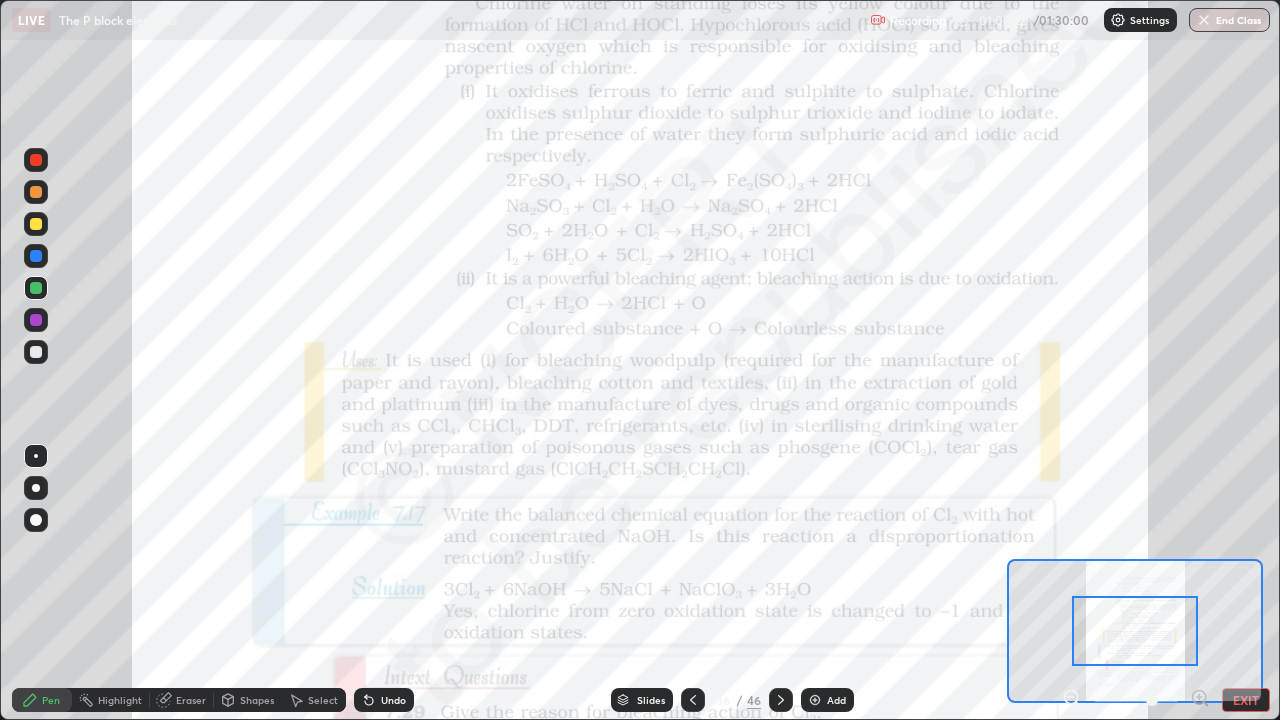 click 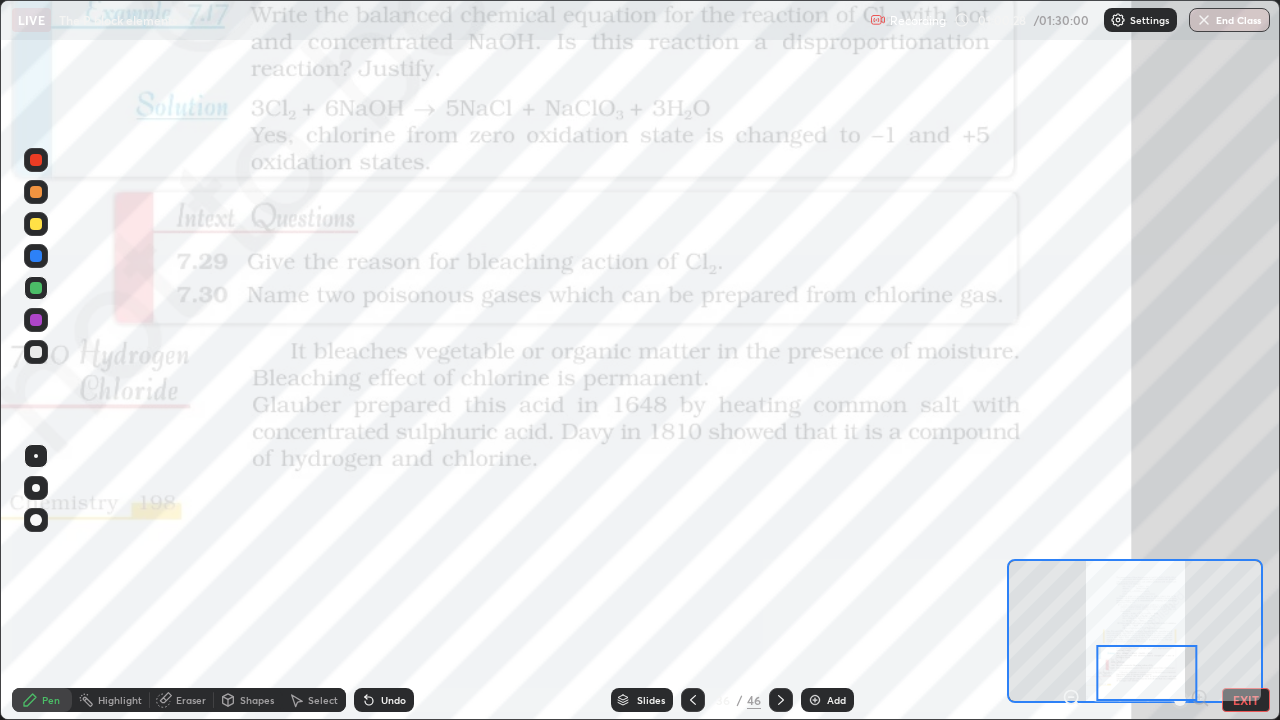 click at bounding box center [36, 160] 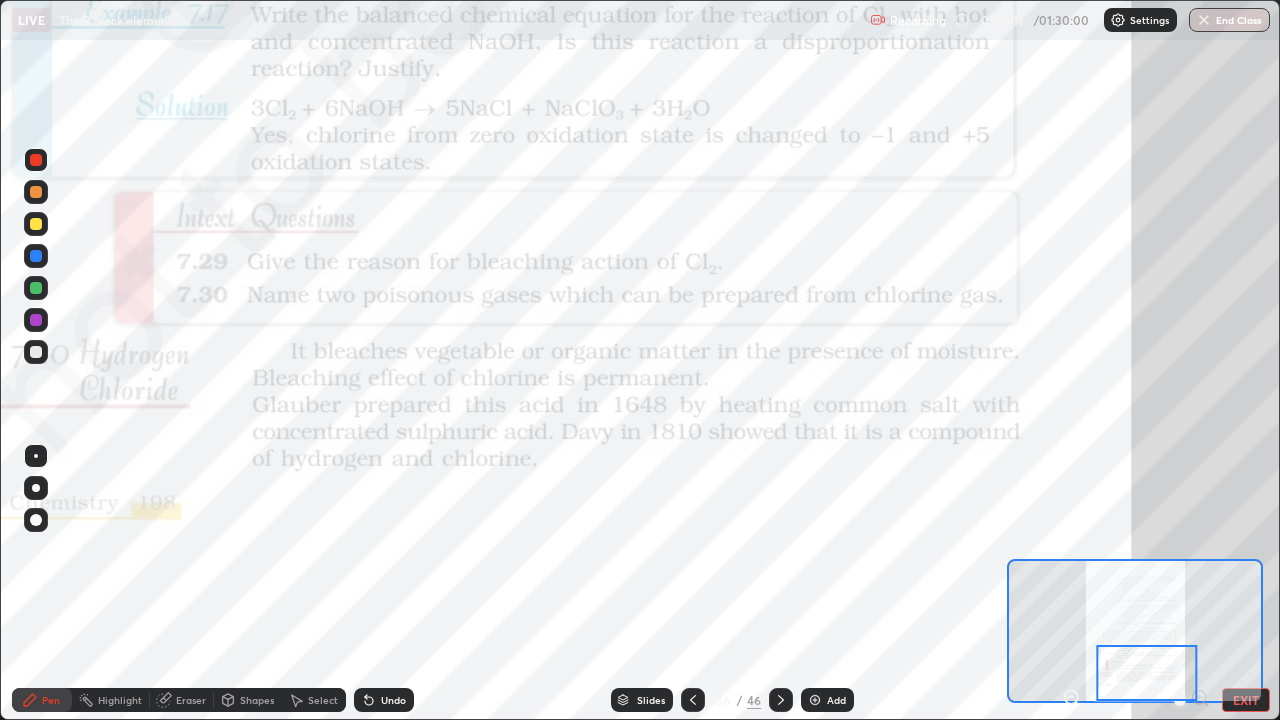 click 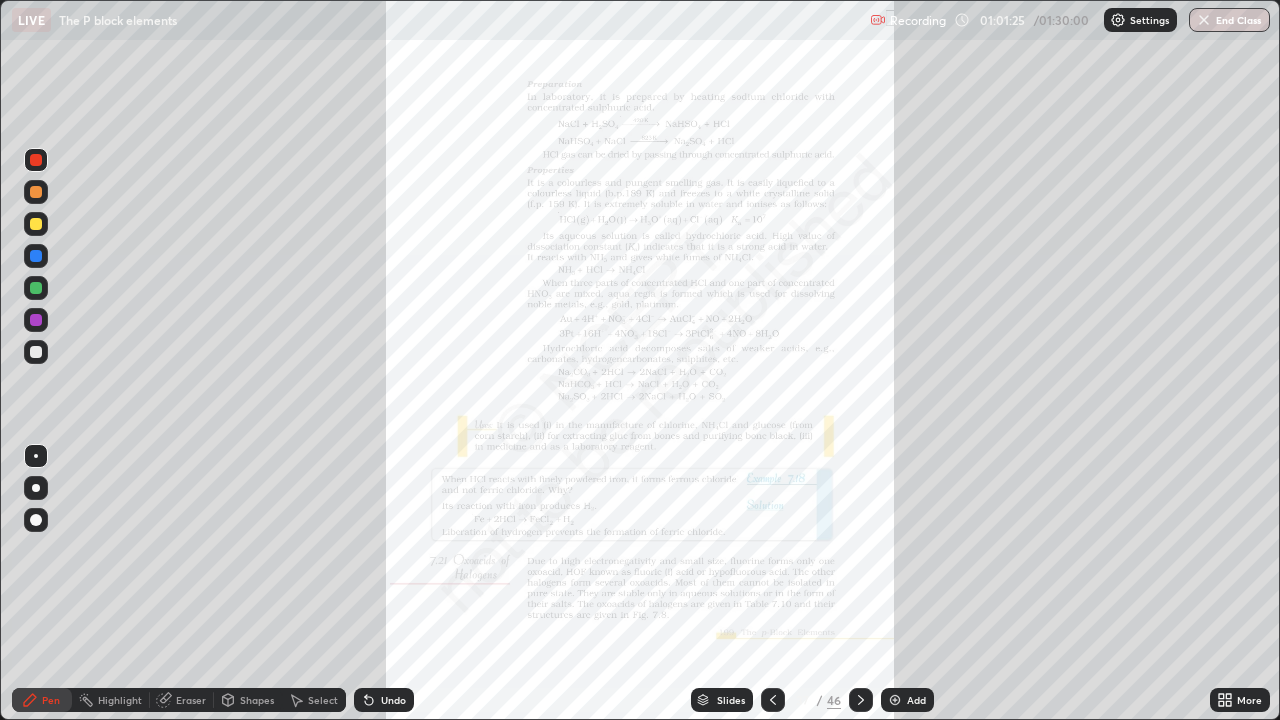 click 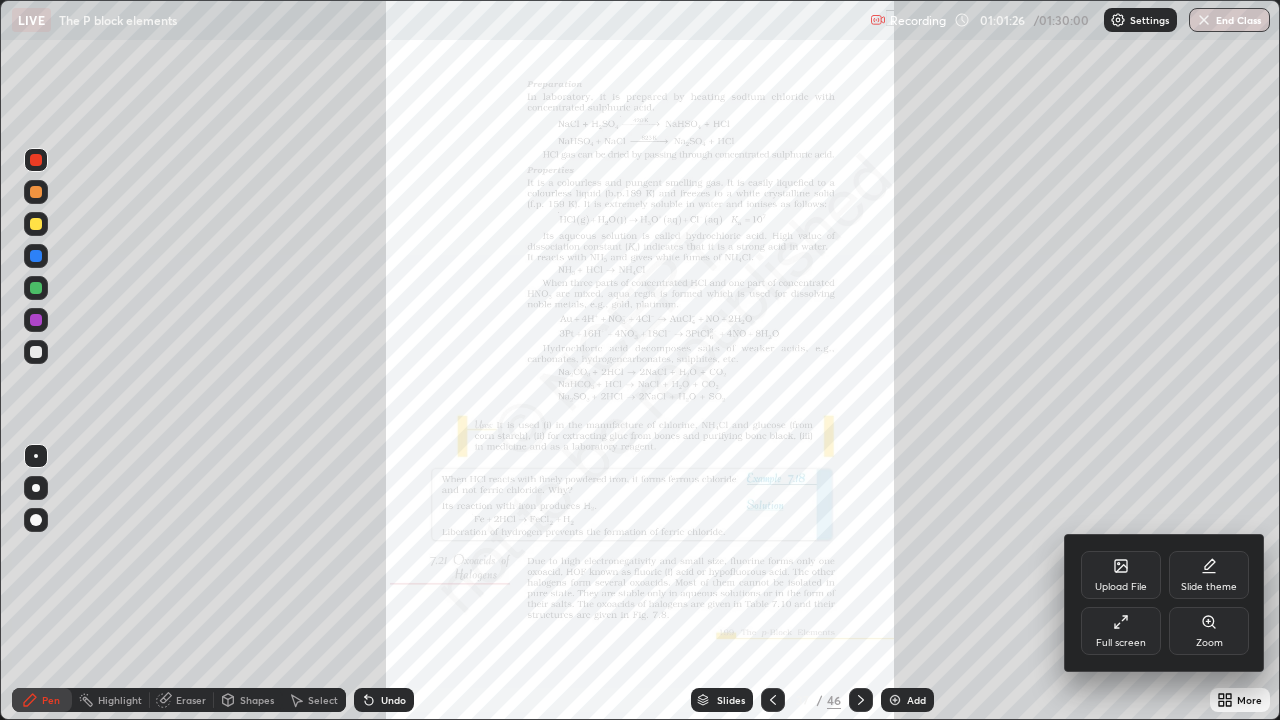 click 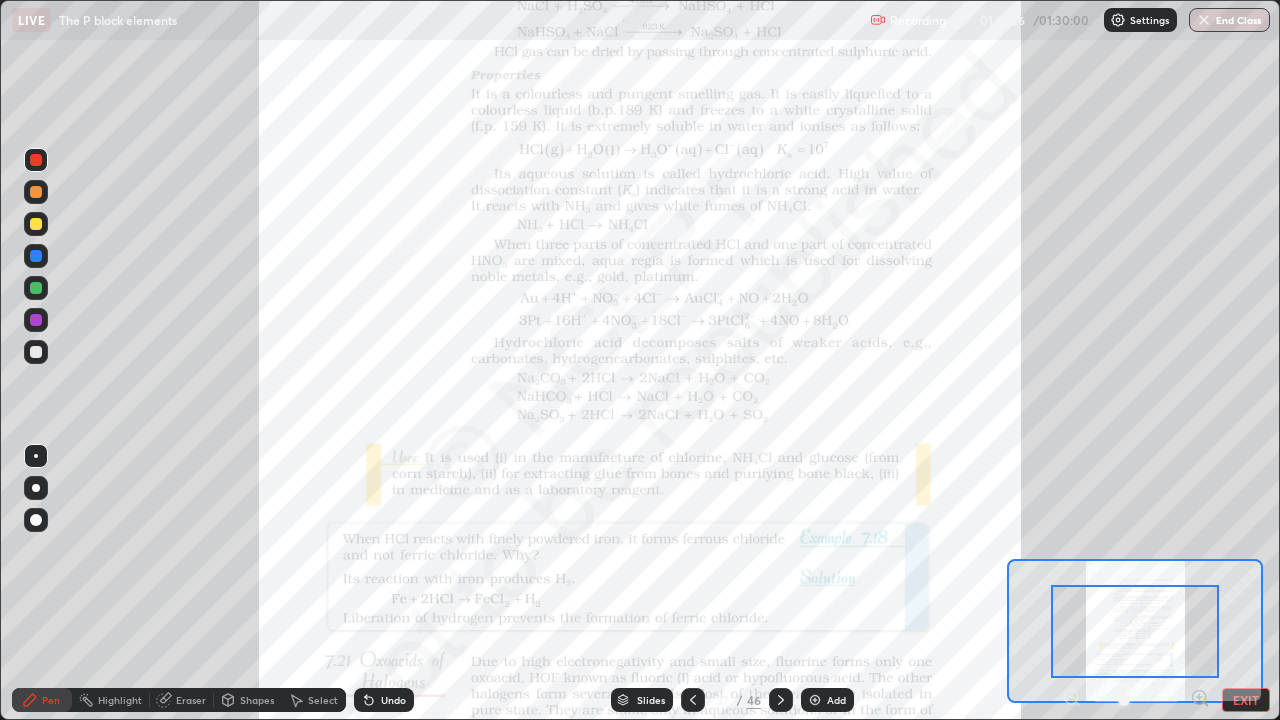 click 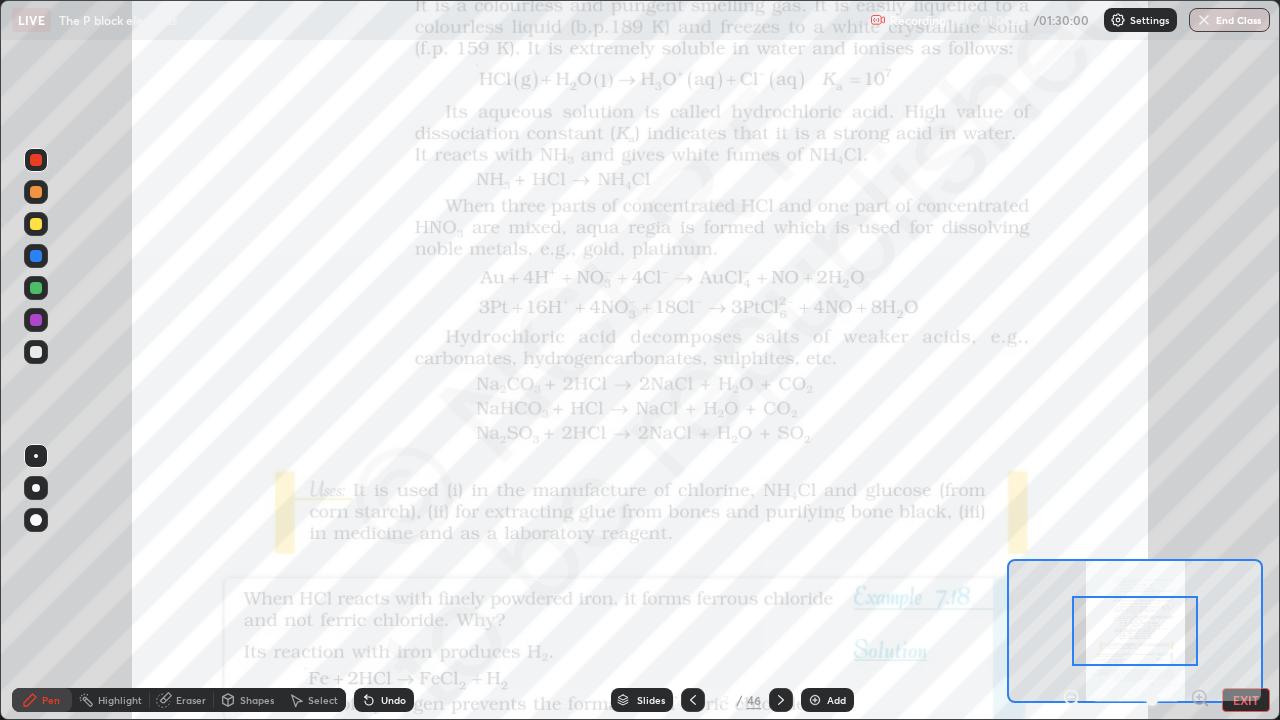 click 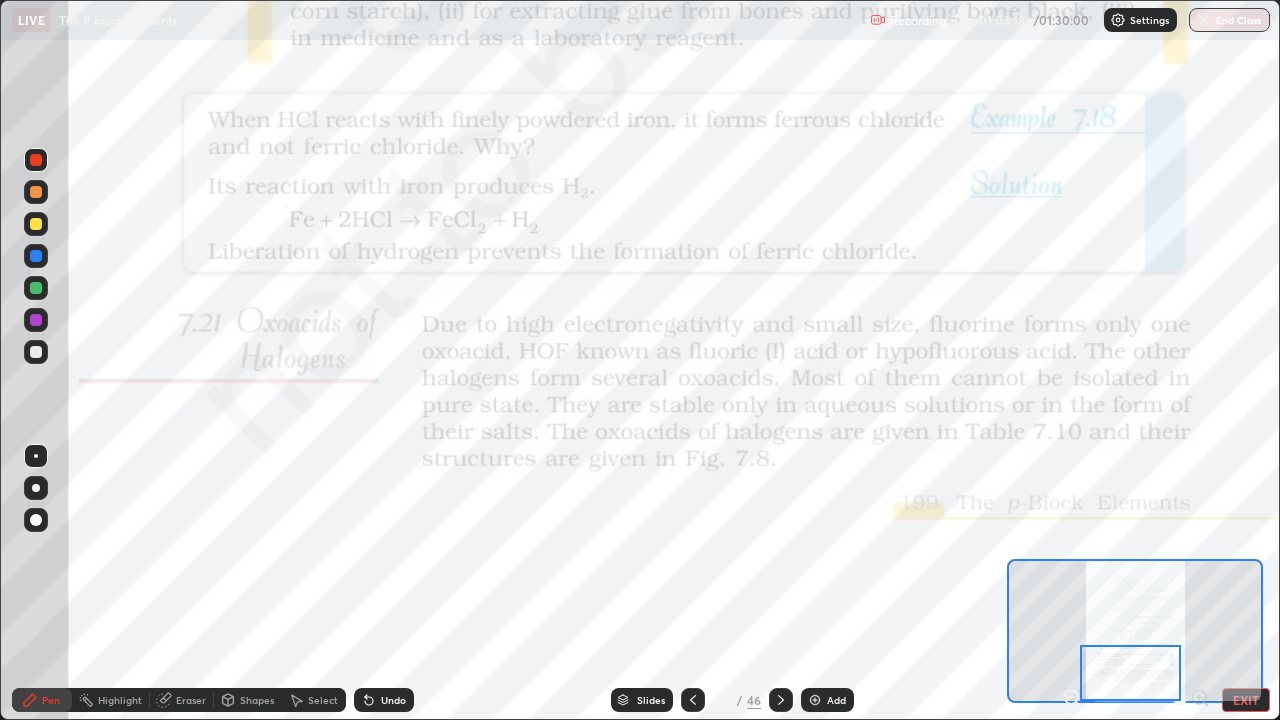 click at bounding box center (1130, 673) 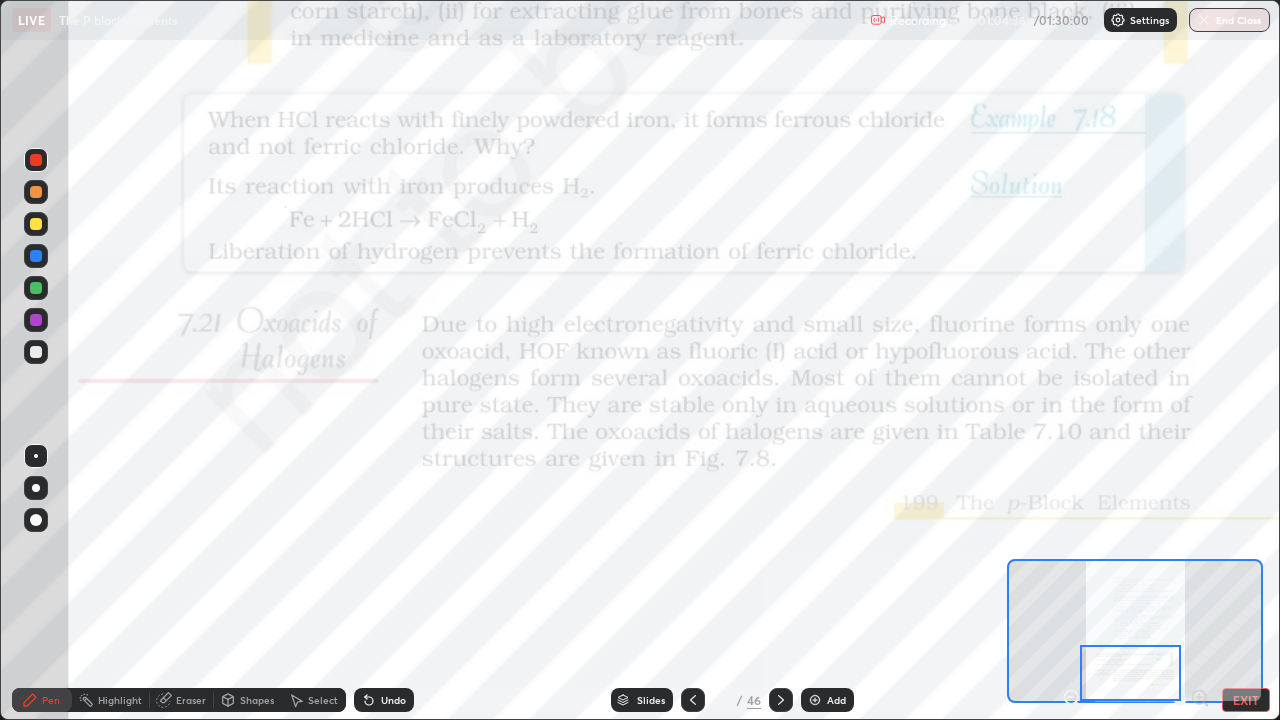 click at bounding box center (36, 320) 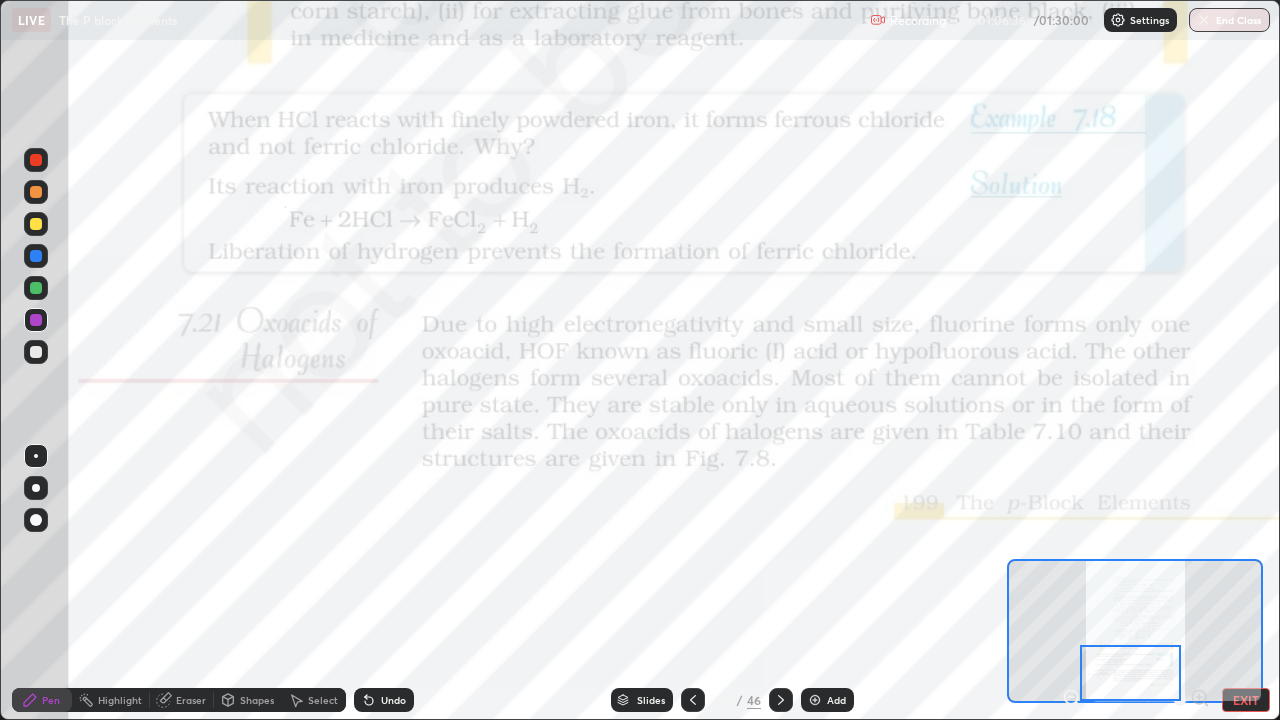click 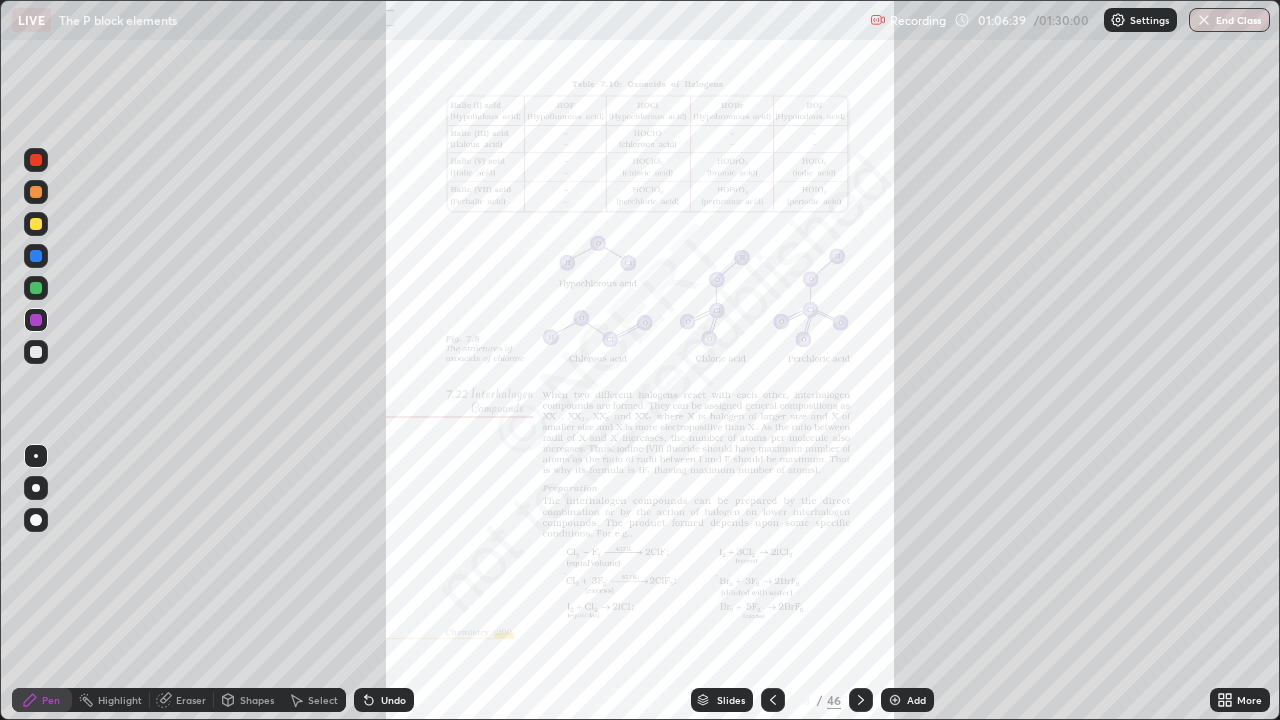 click 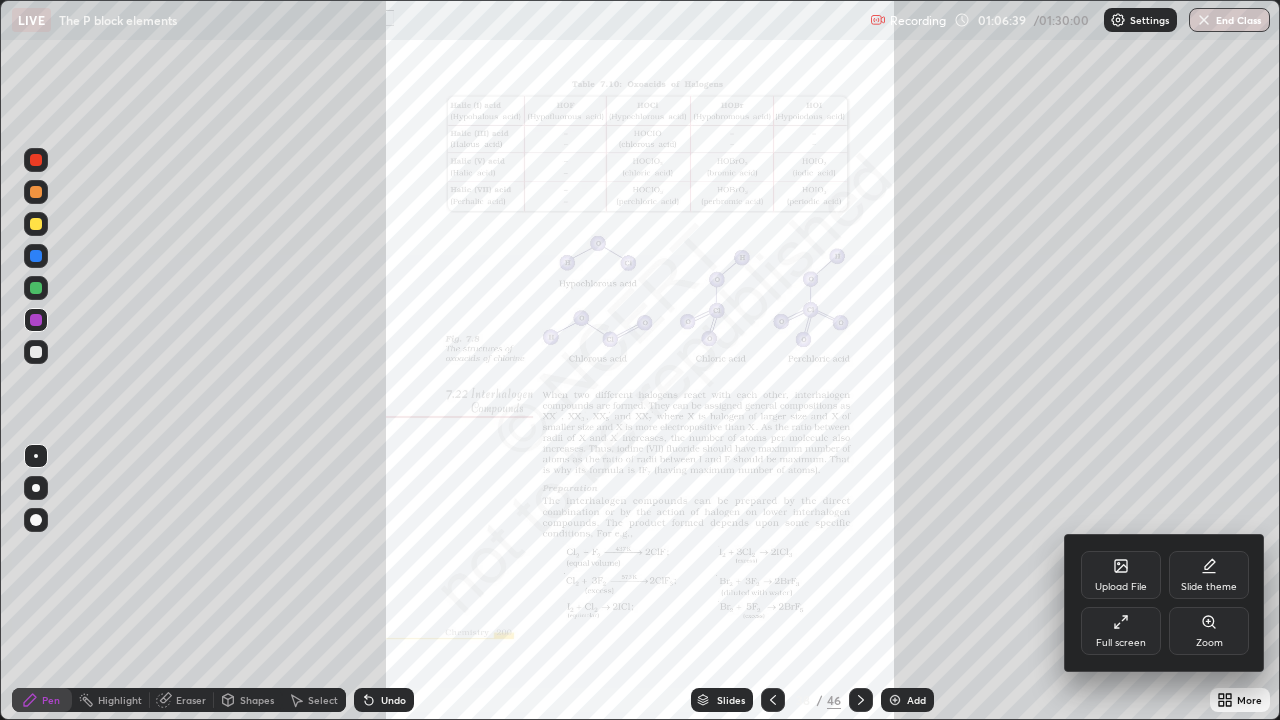 click 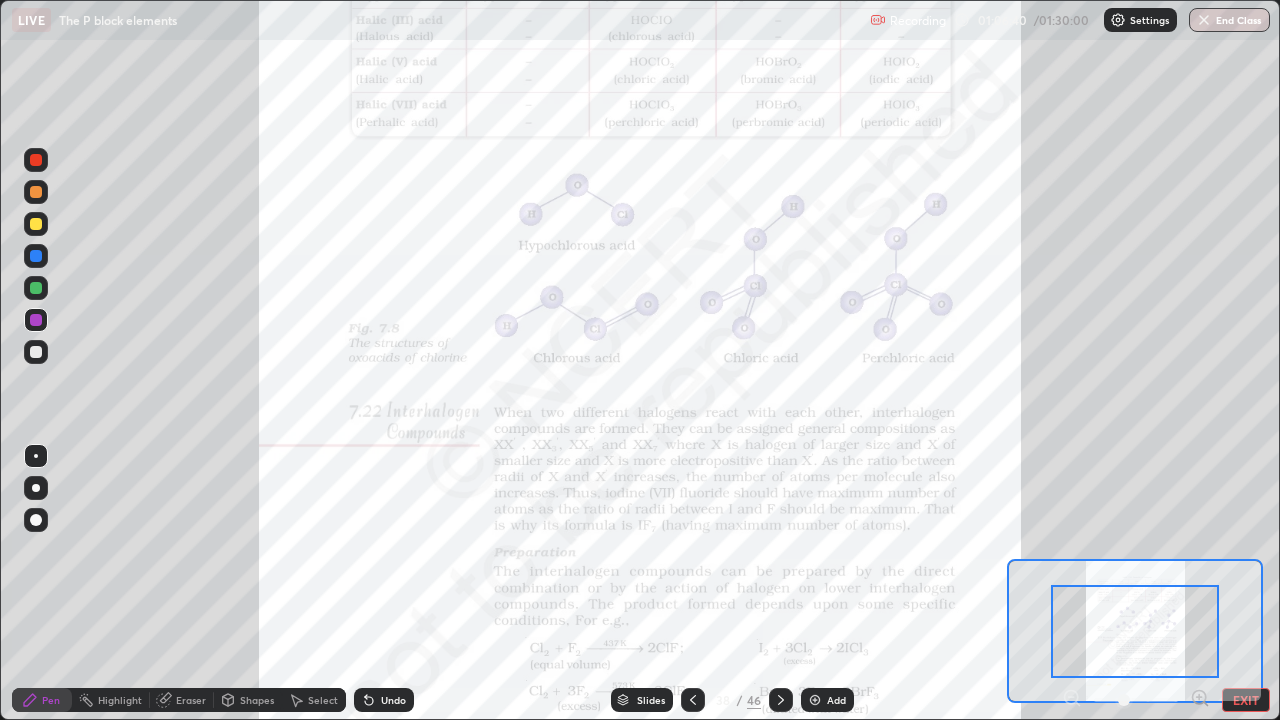 click 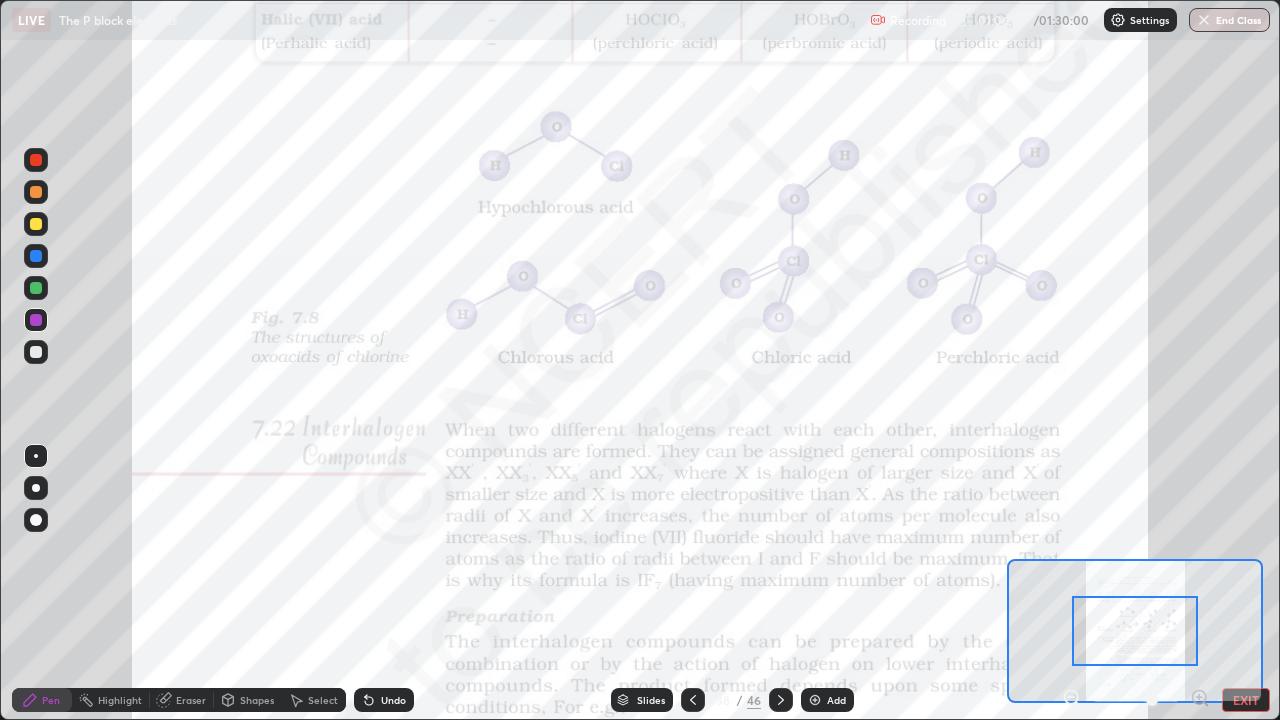 click 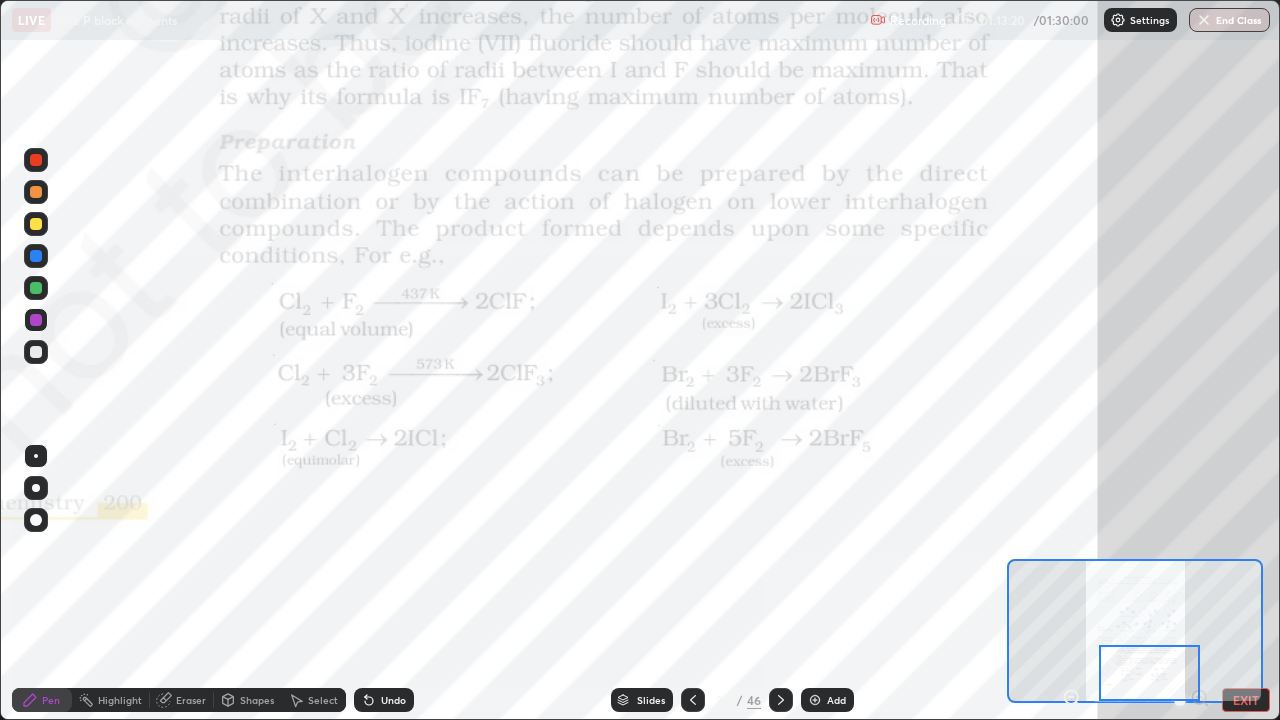 click 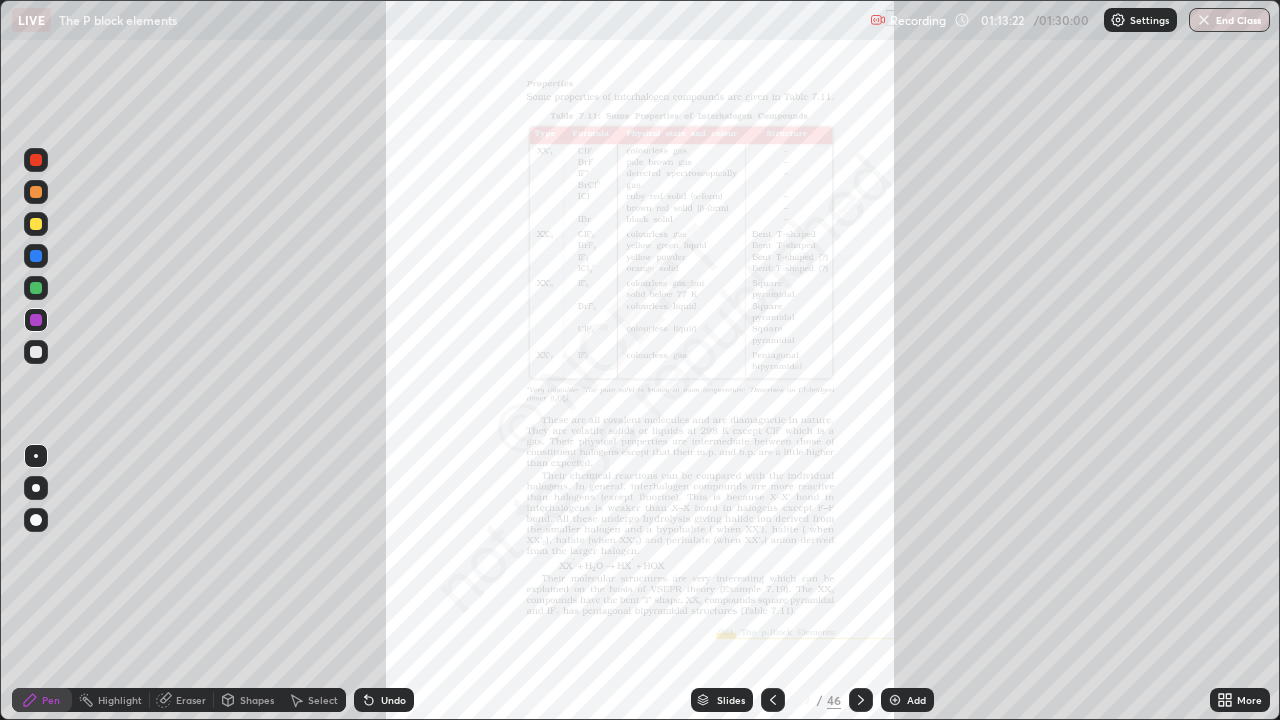 click on "More" at bounding box center (1249, 700) 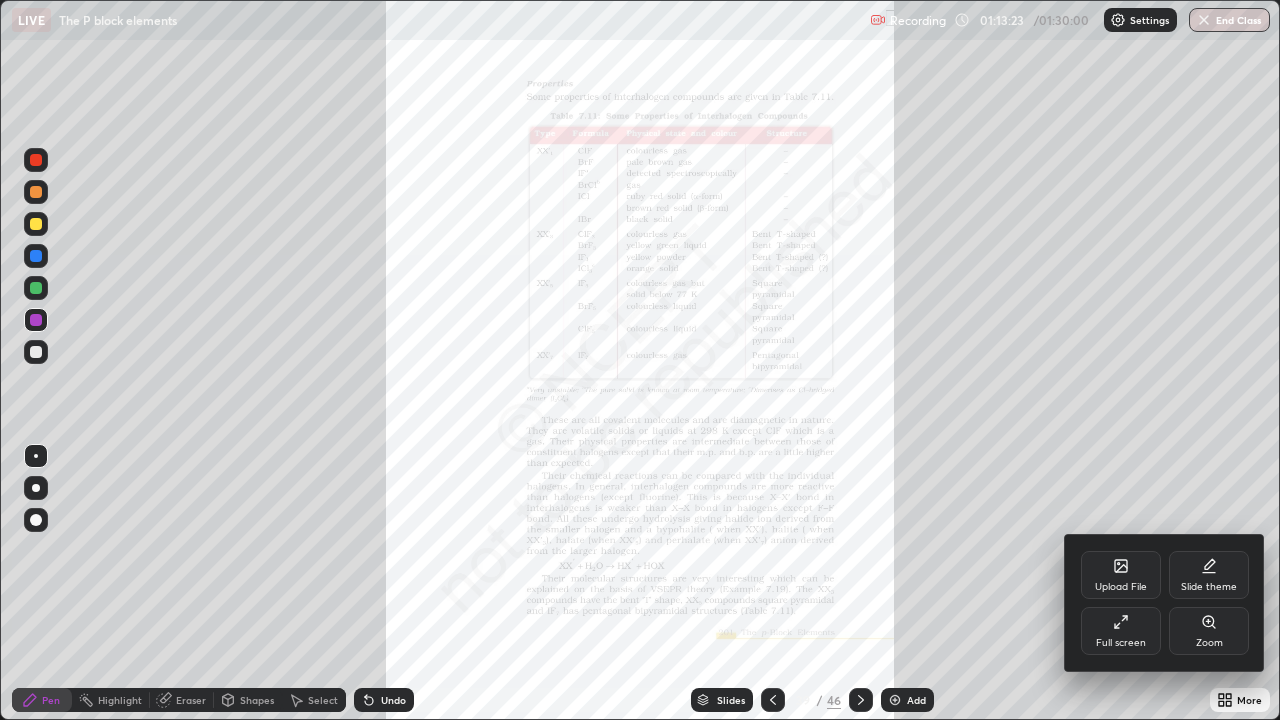 click on "Zoom" at bounding box center [1209, 631] 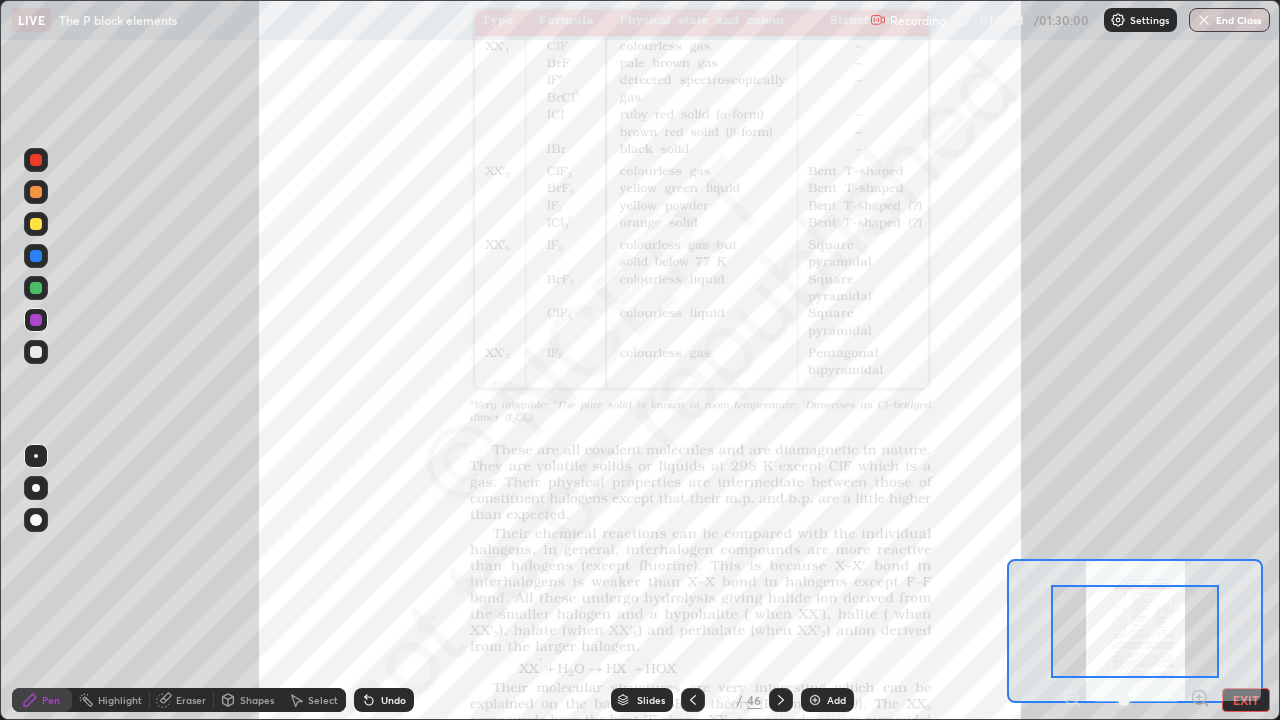 click 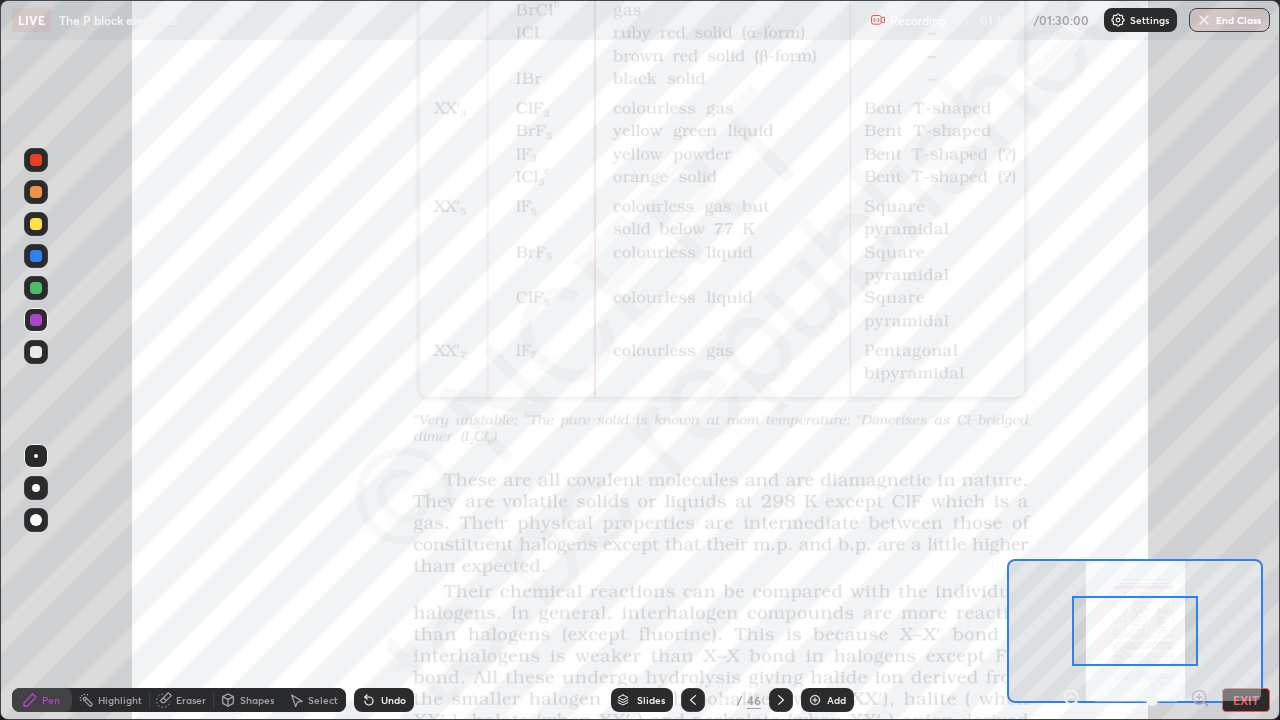 click 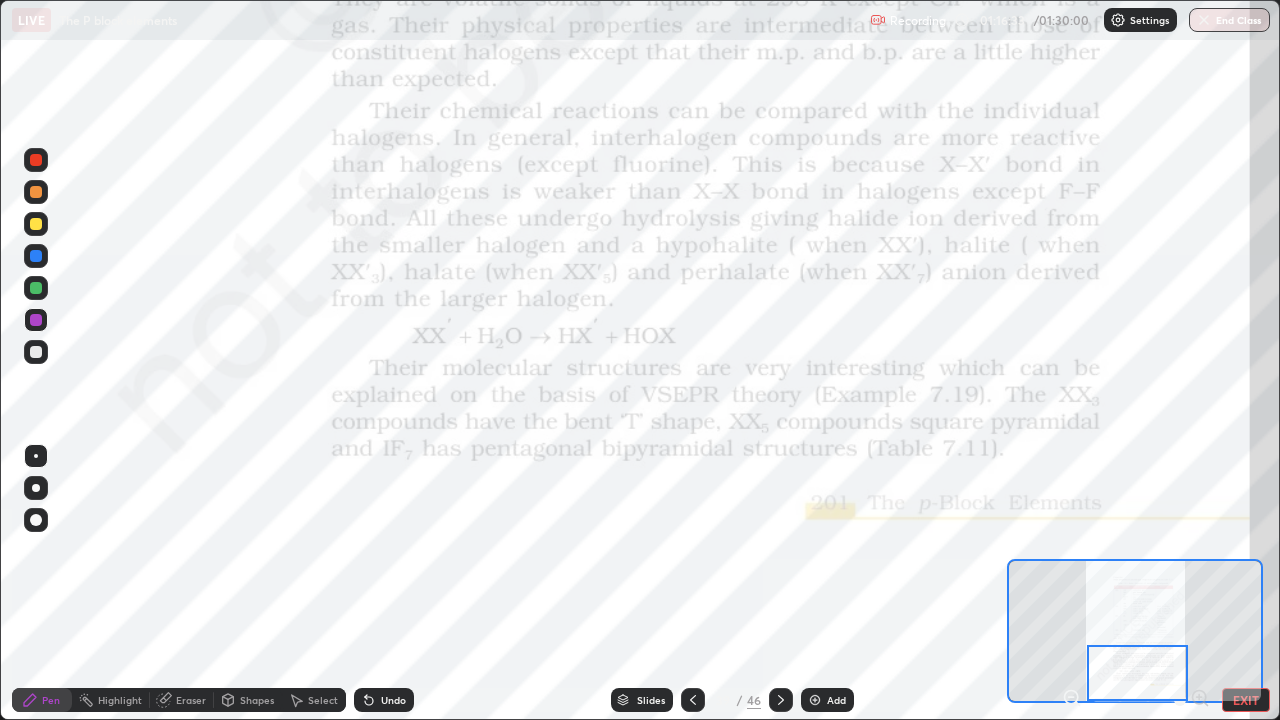 click 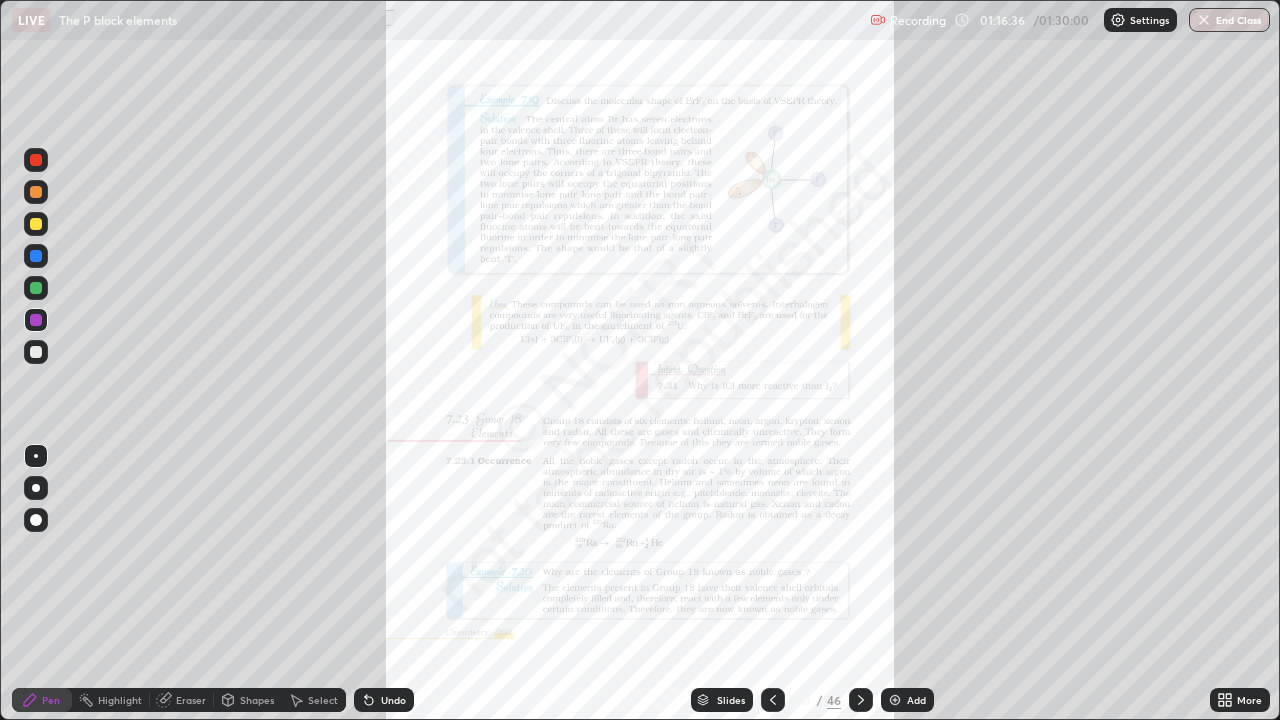 click 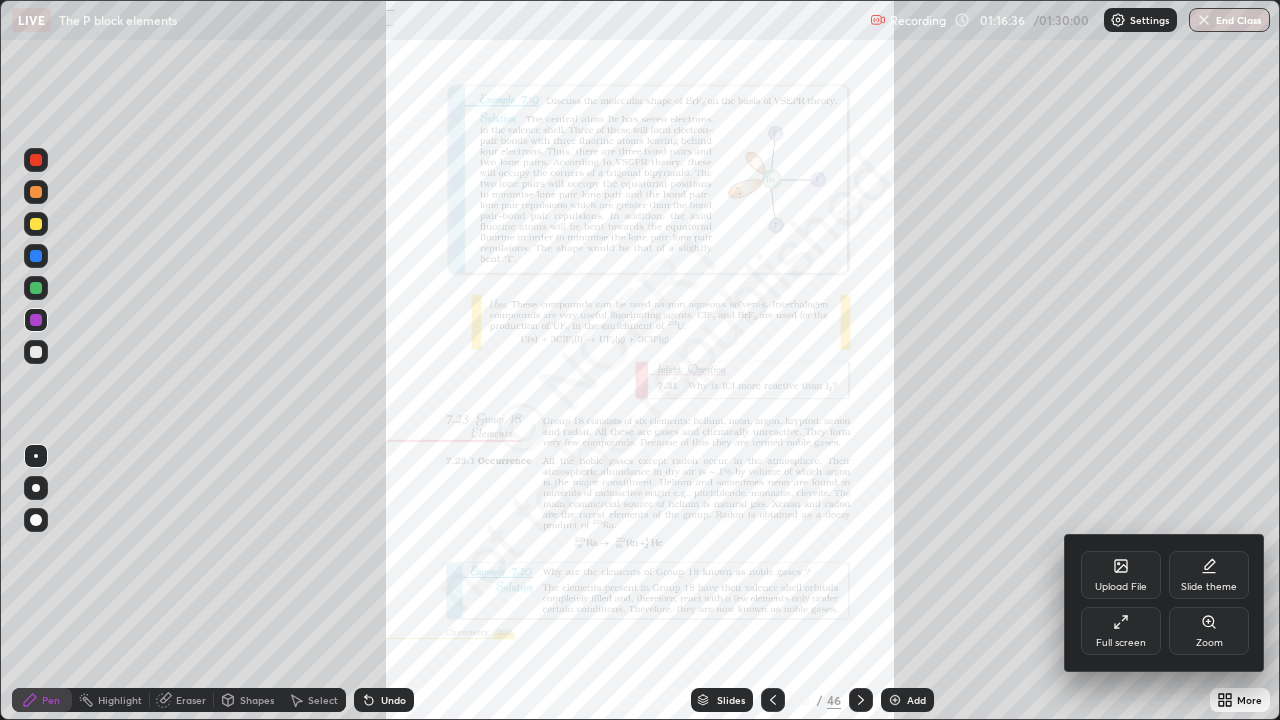 click 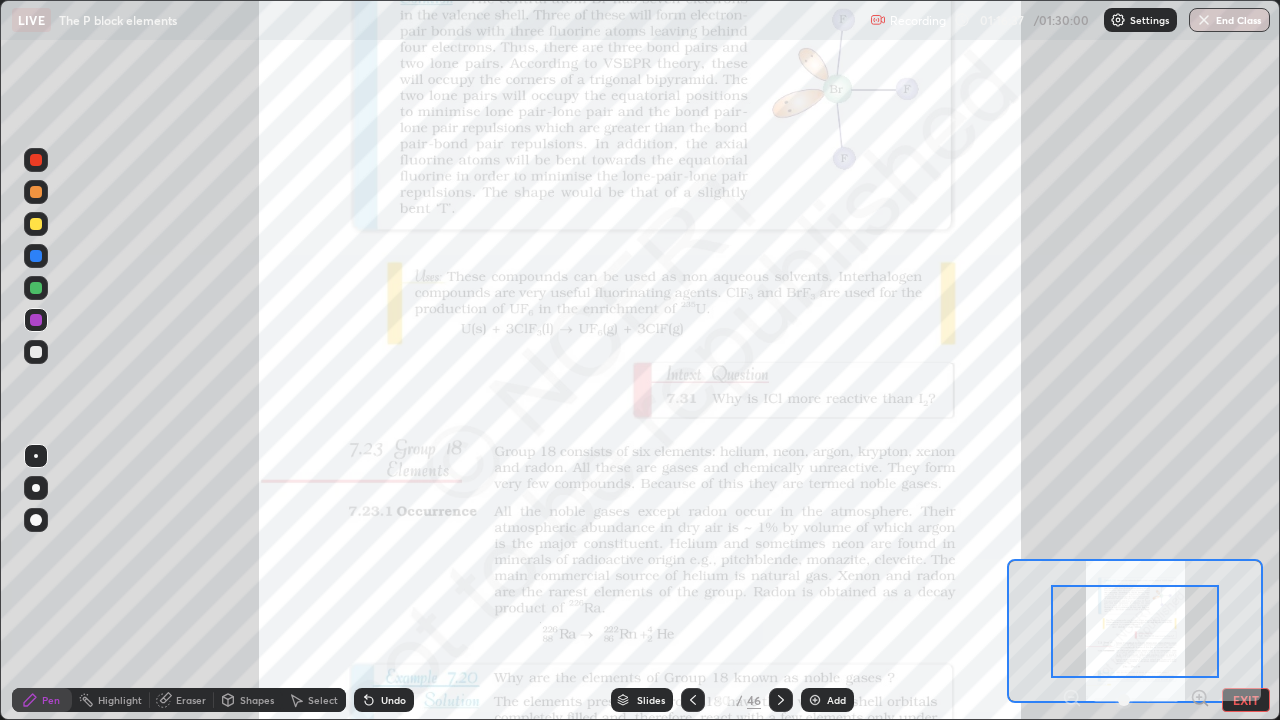 click 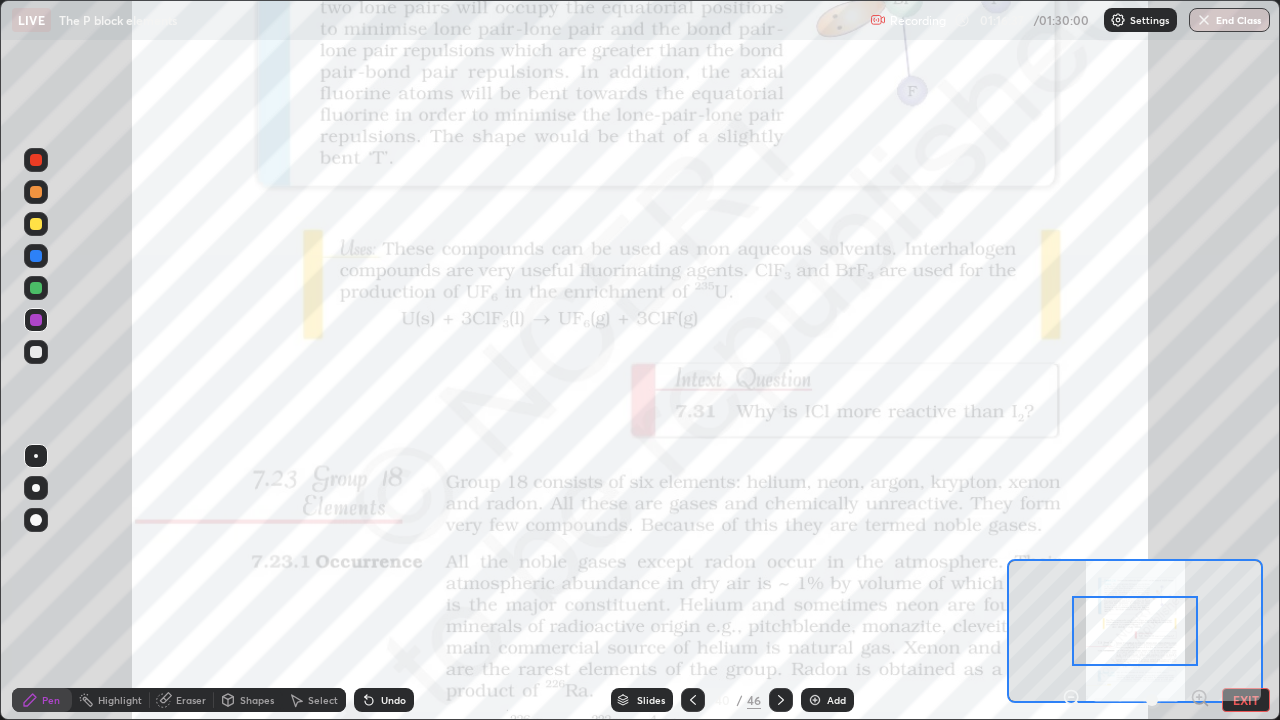 click 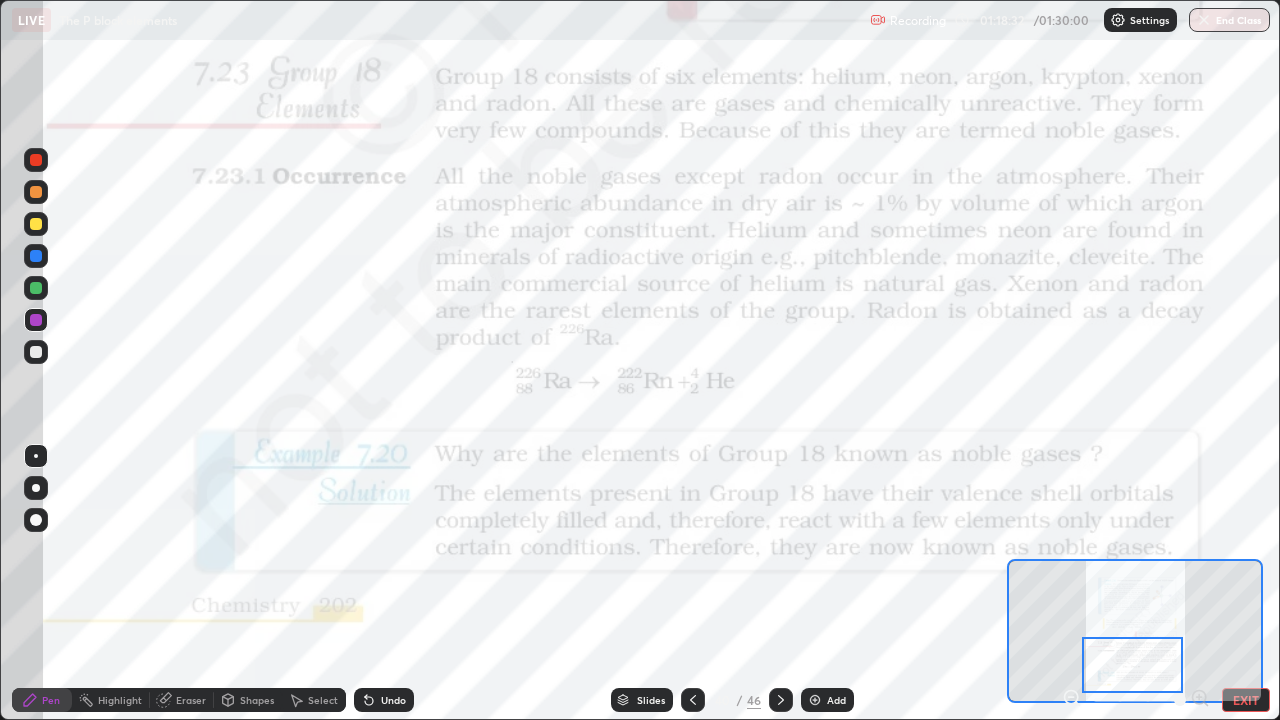 click at bounding box center [781, 700] 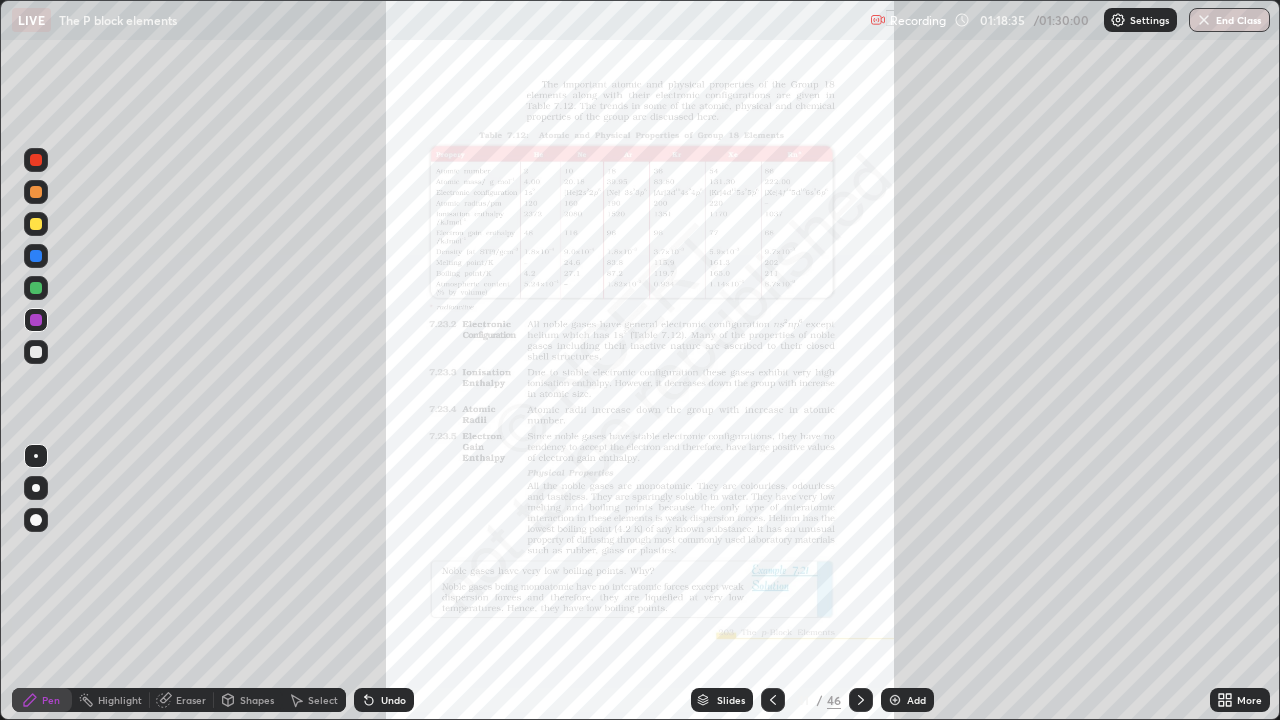 click 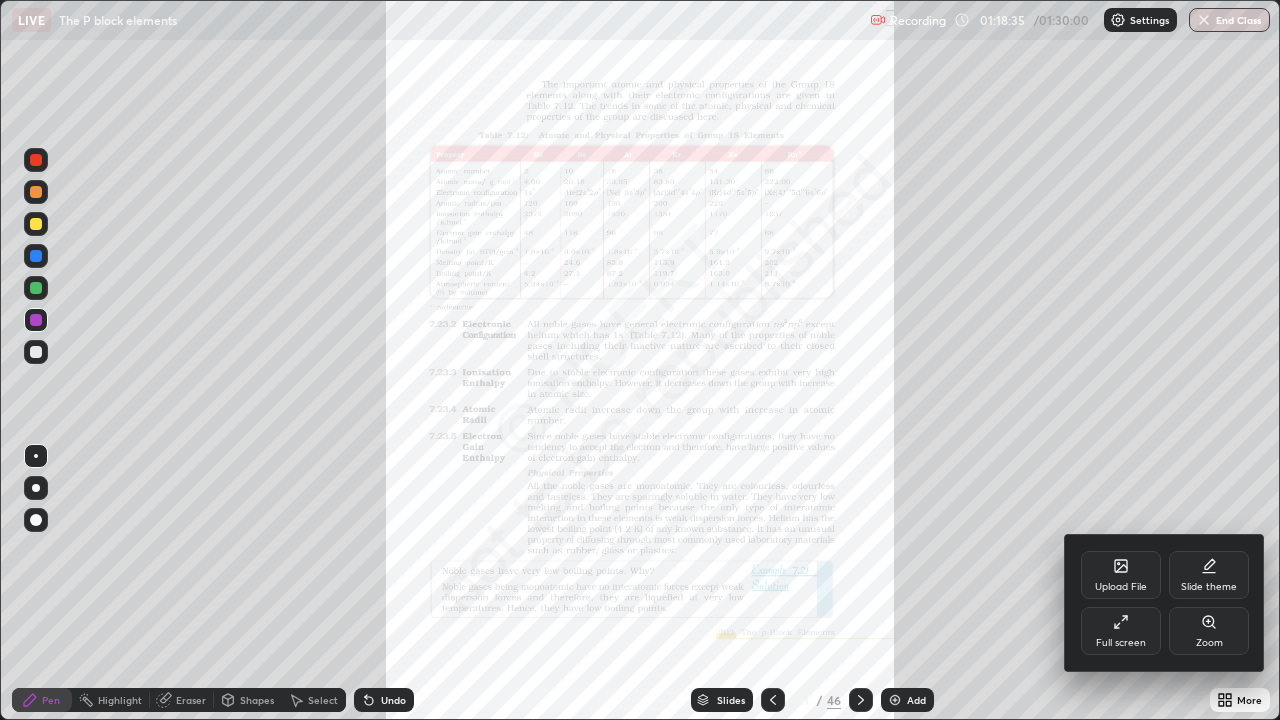 click 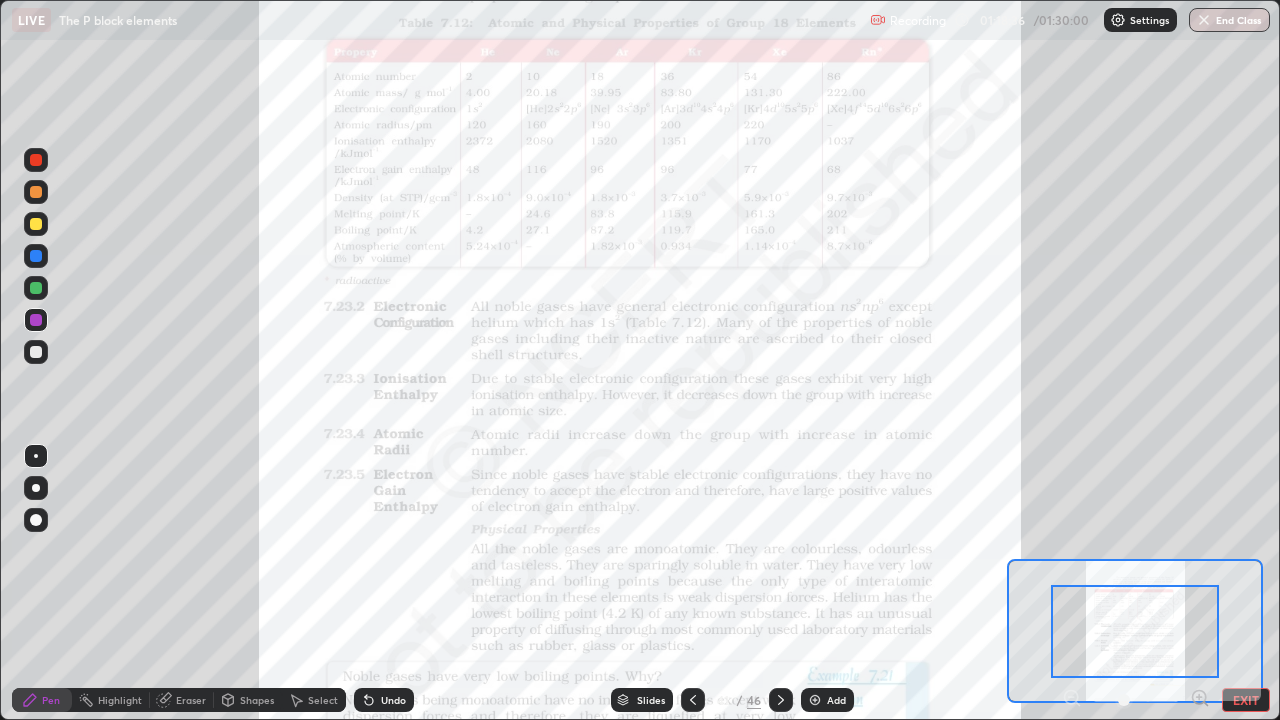 click 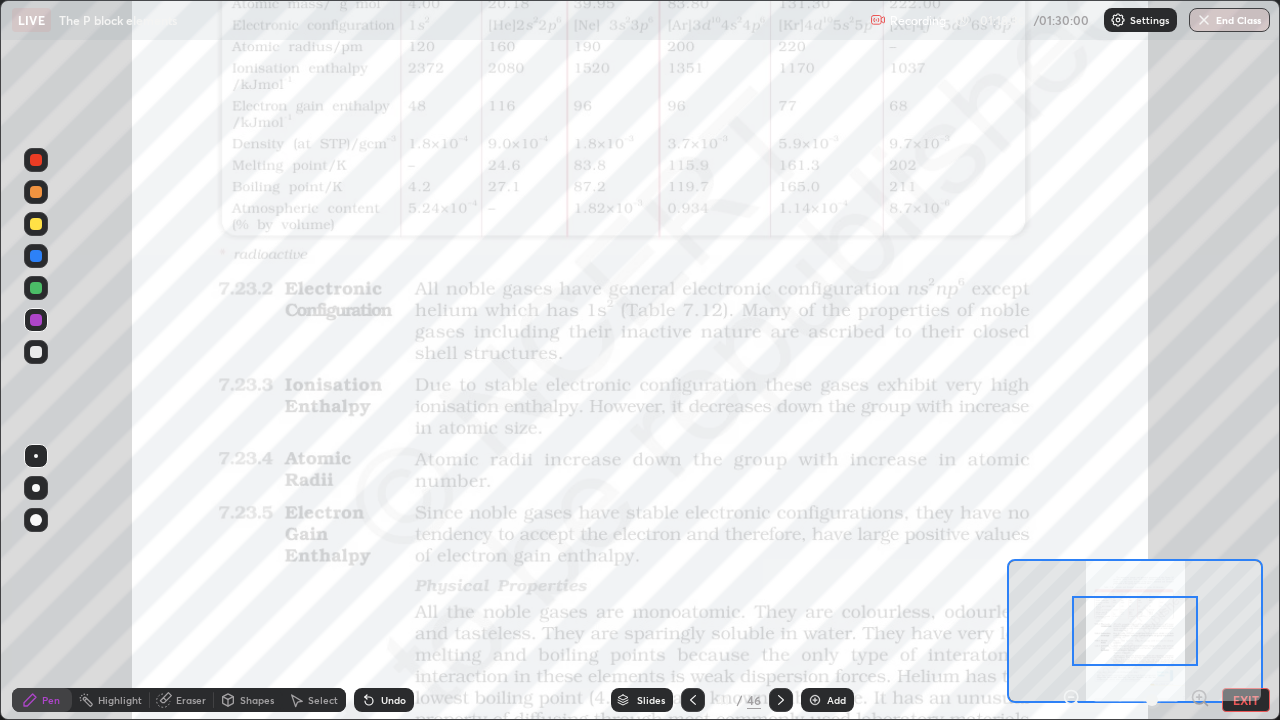 click 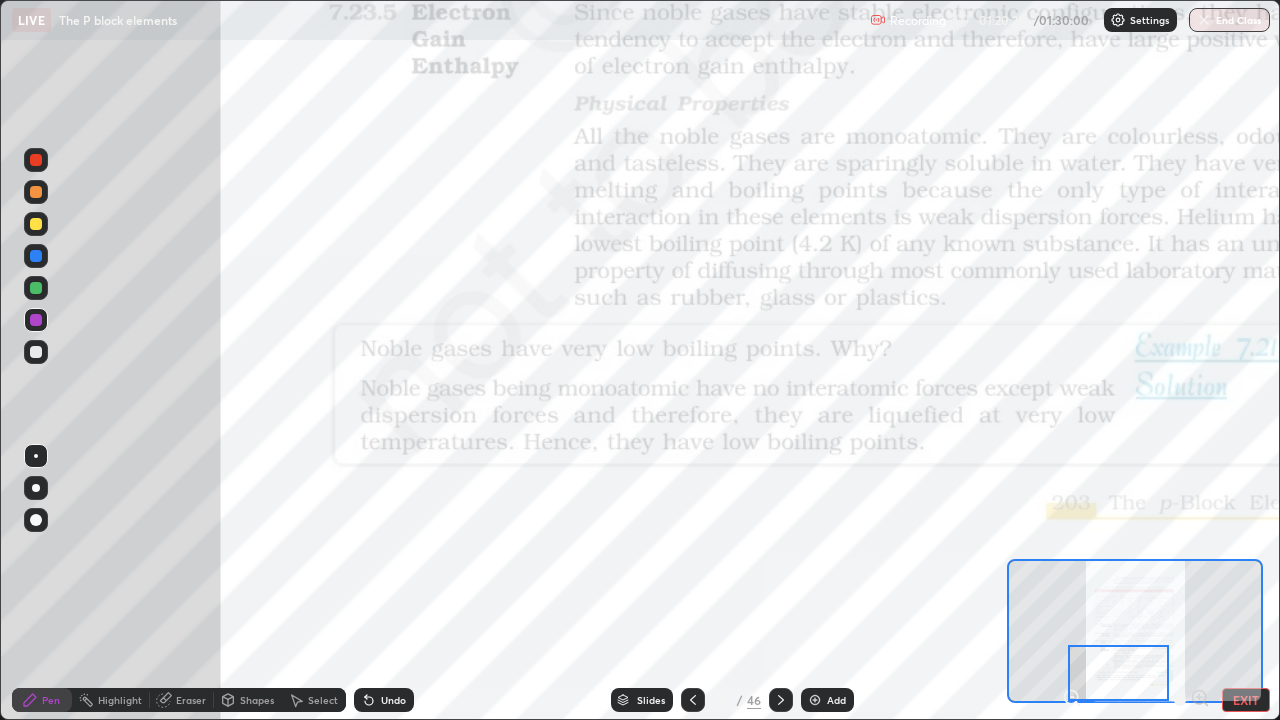 click 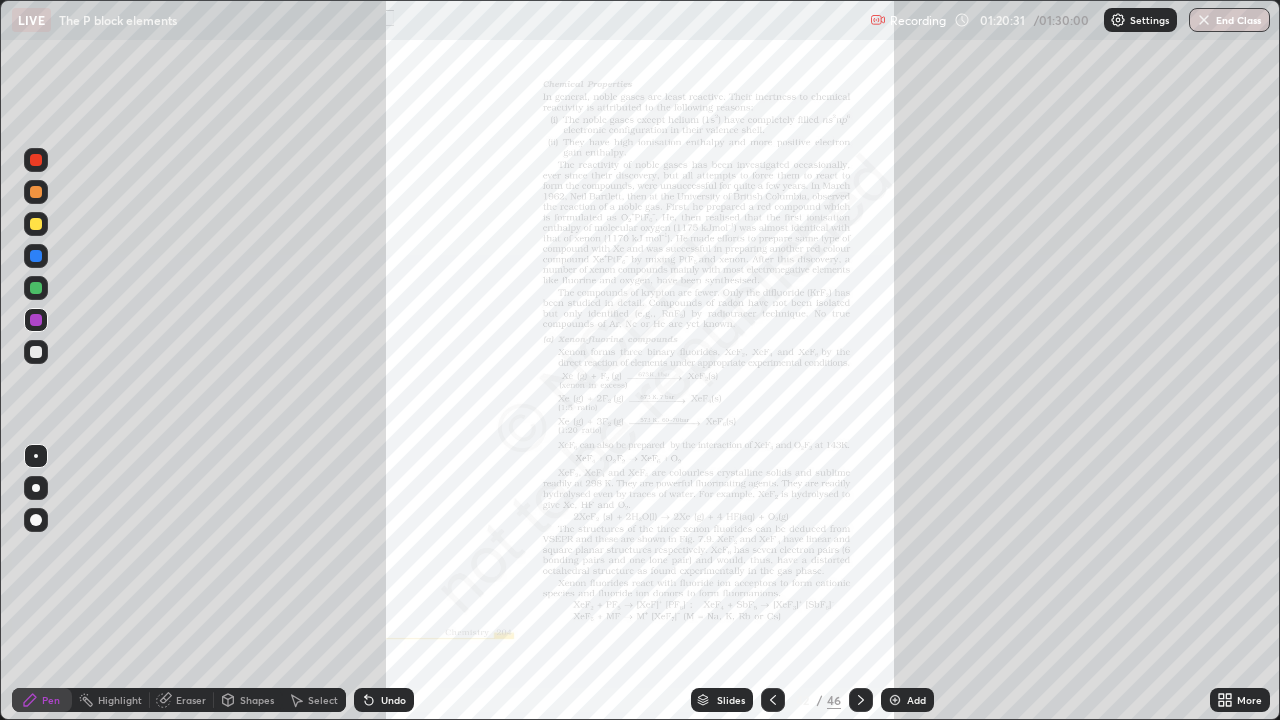 click 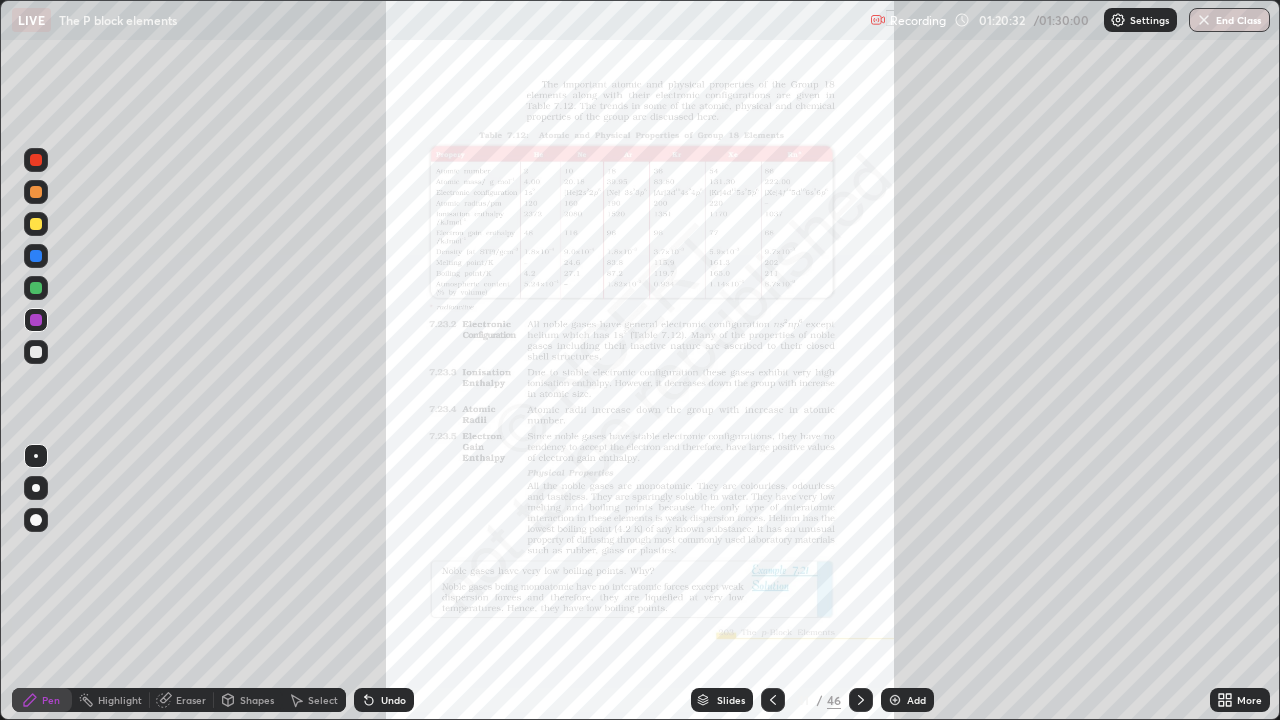 click 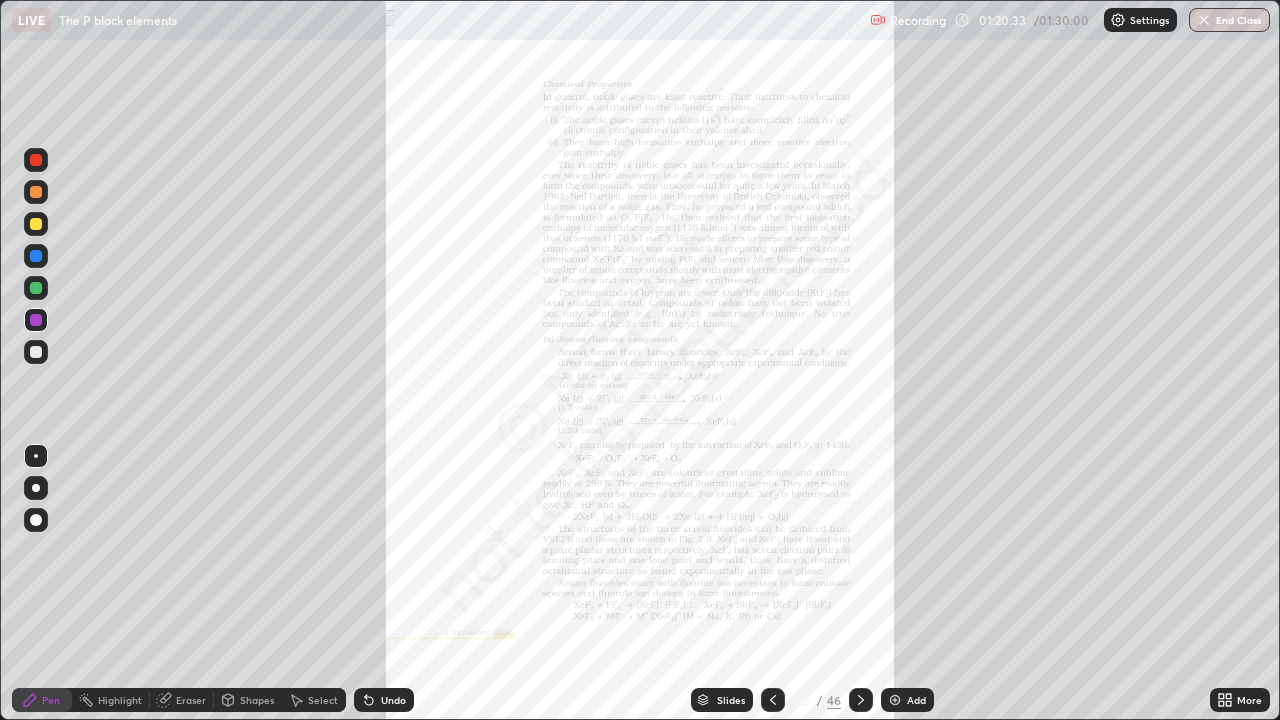 click 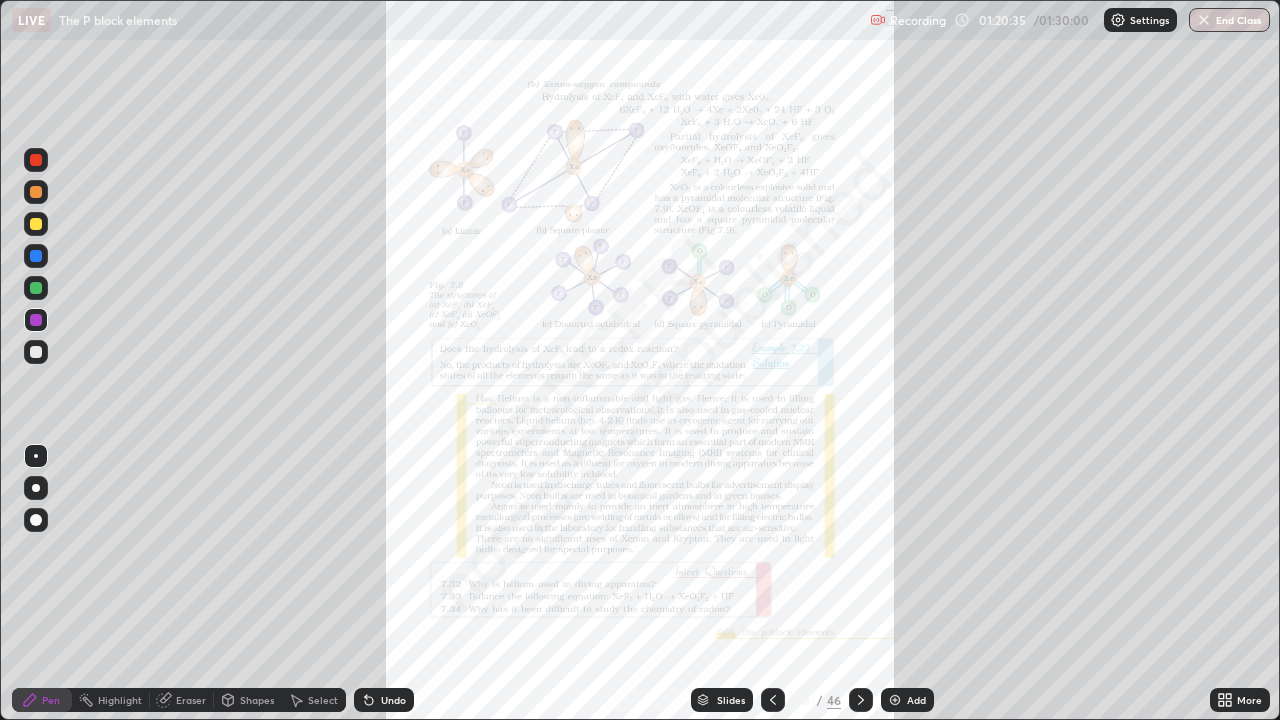 click 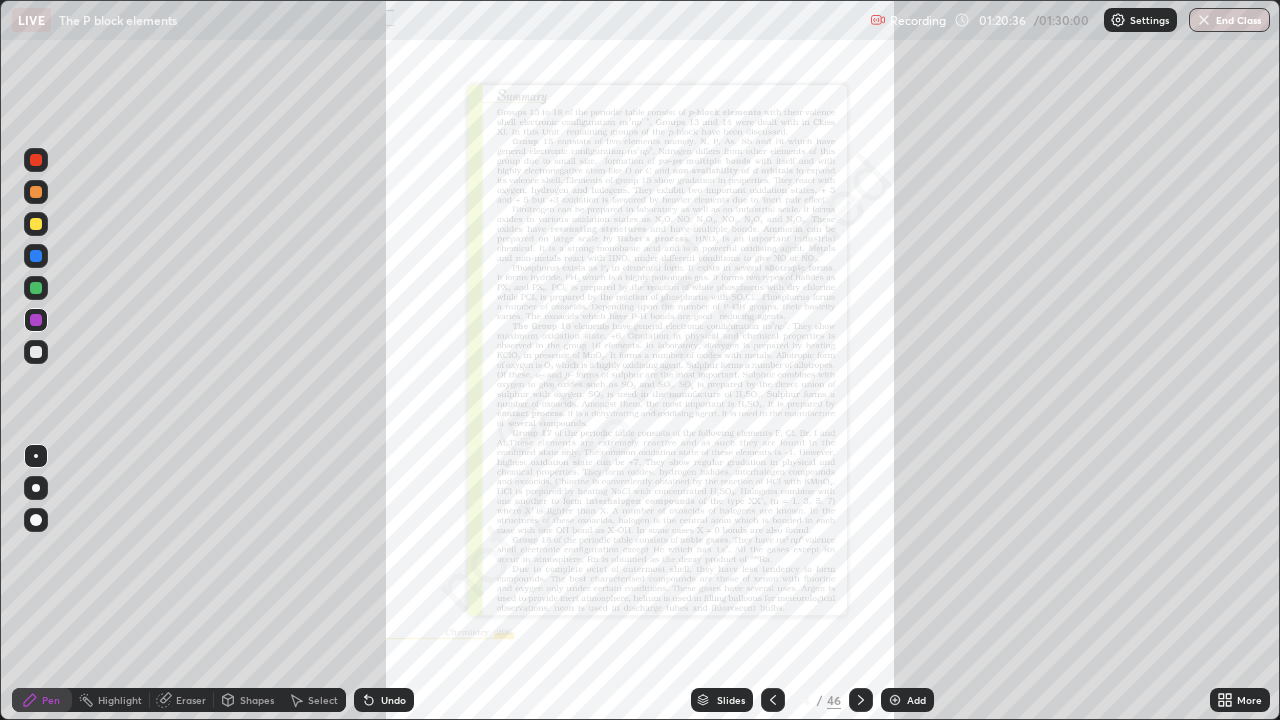 click 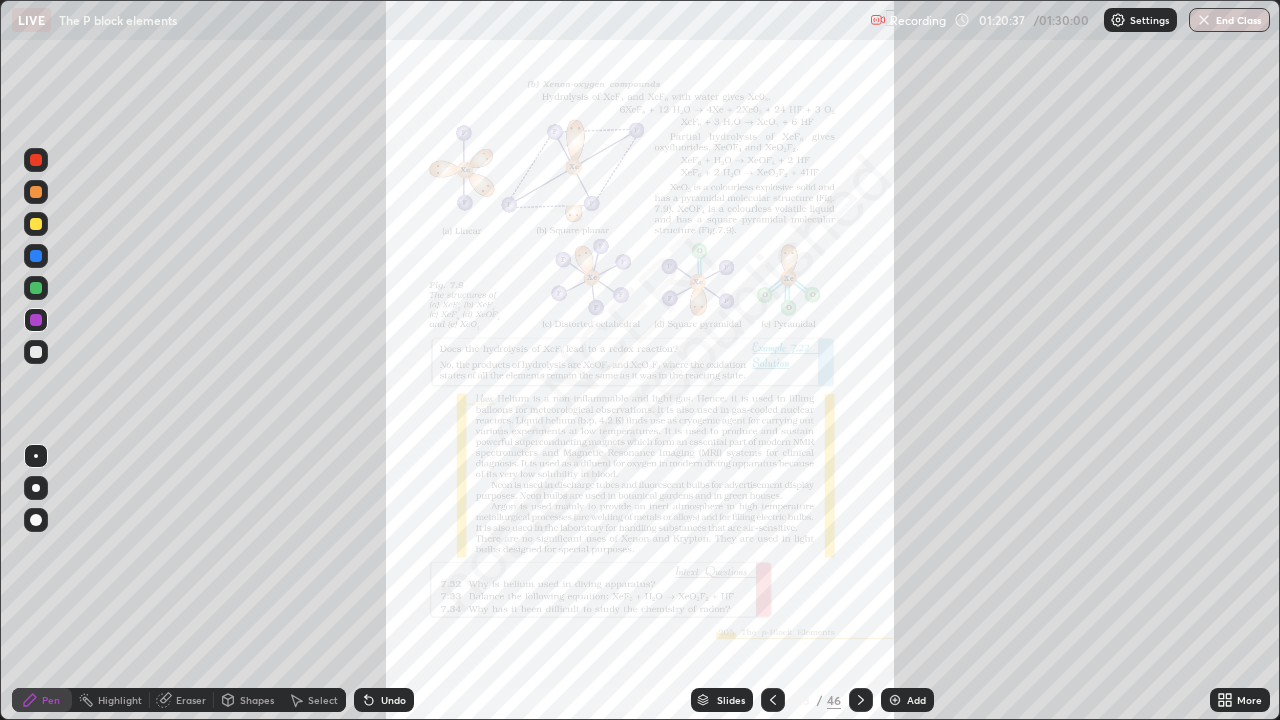 click 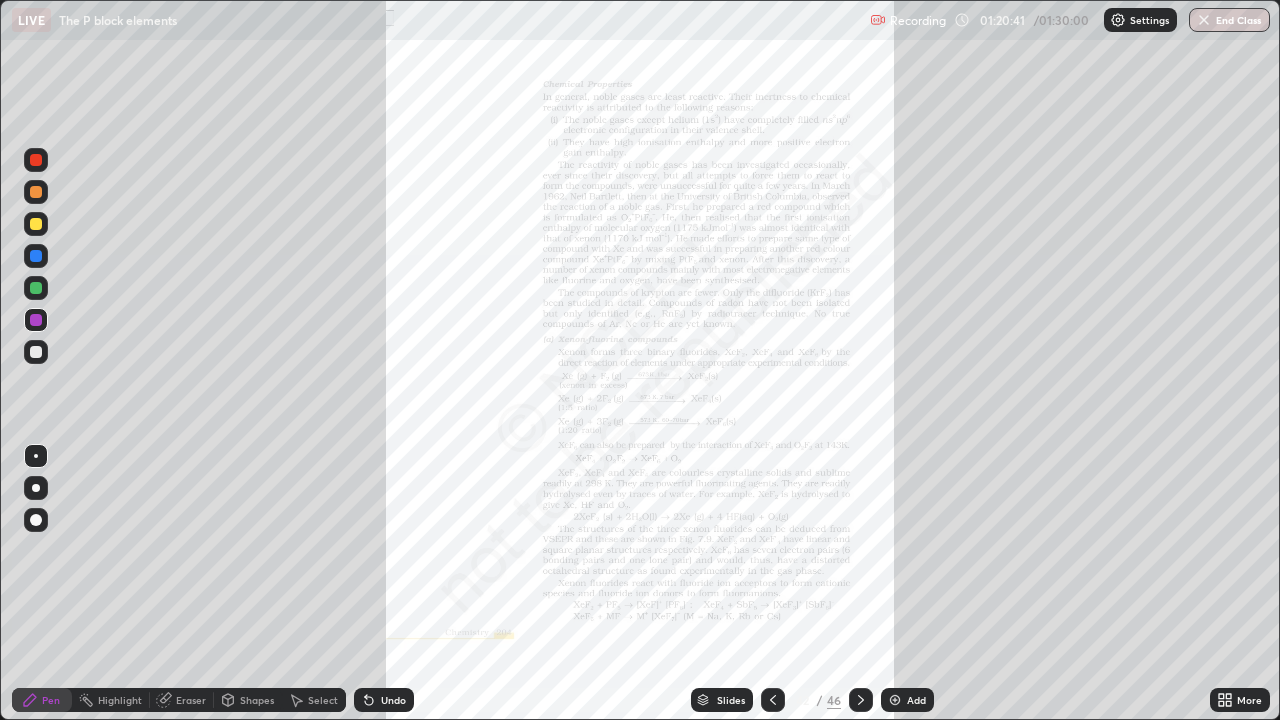 click 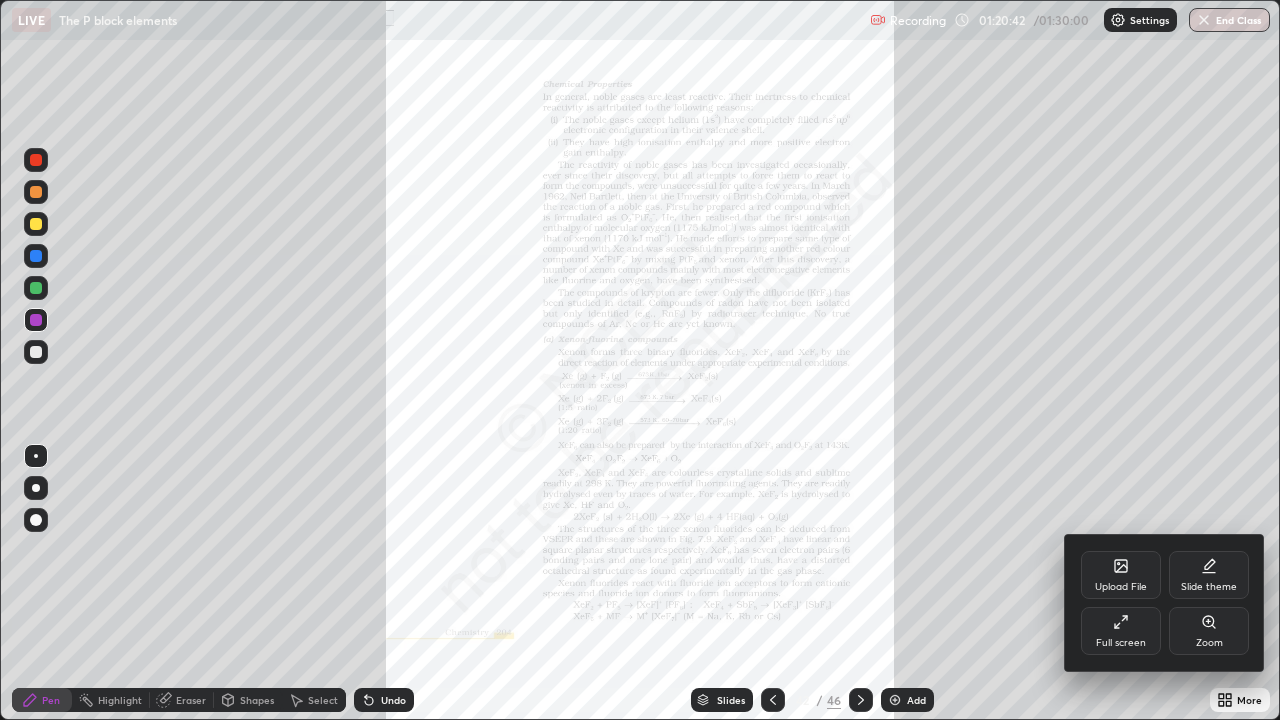 click on "Zoom" at bounding box center (1209, 643) 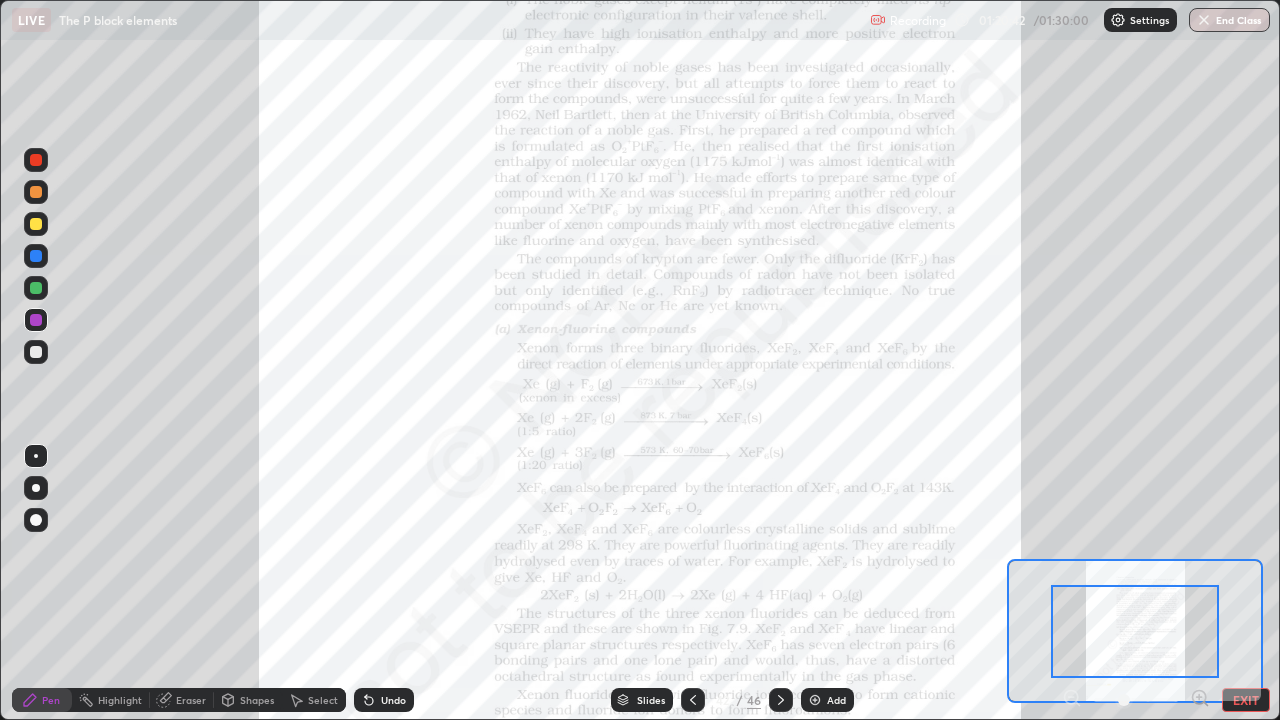 click 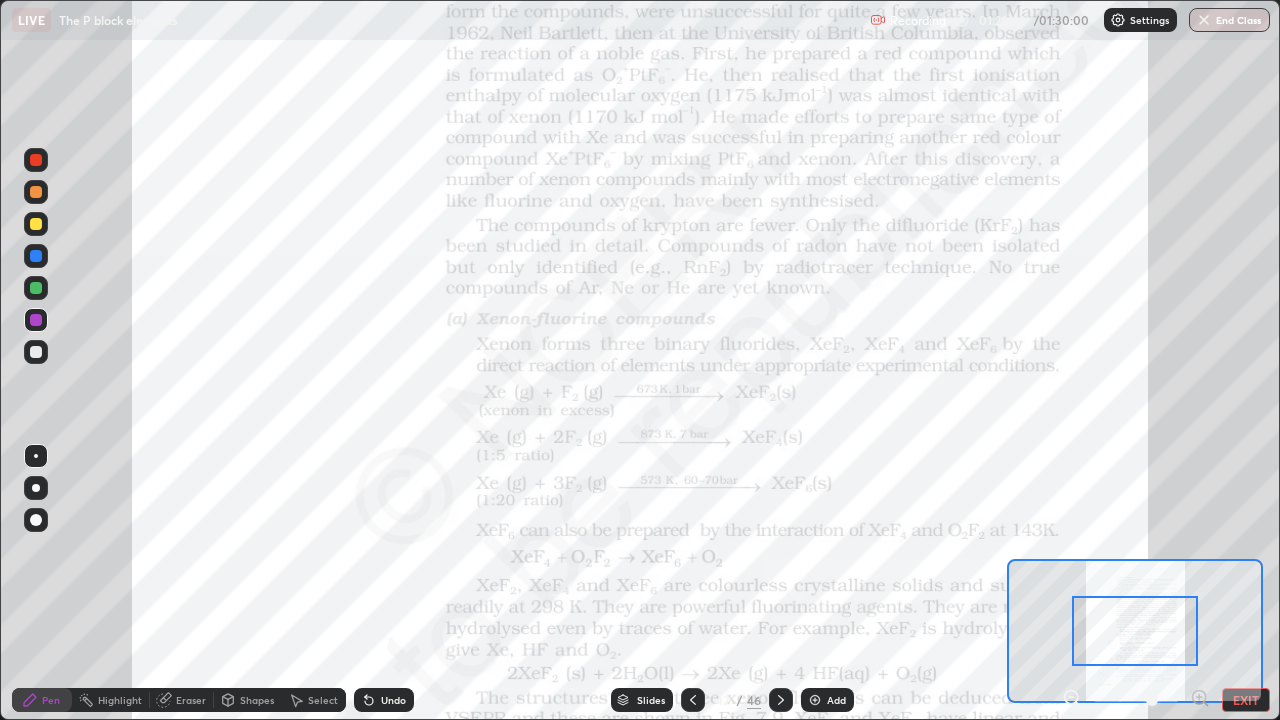 click 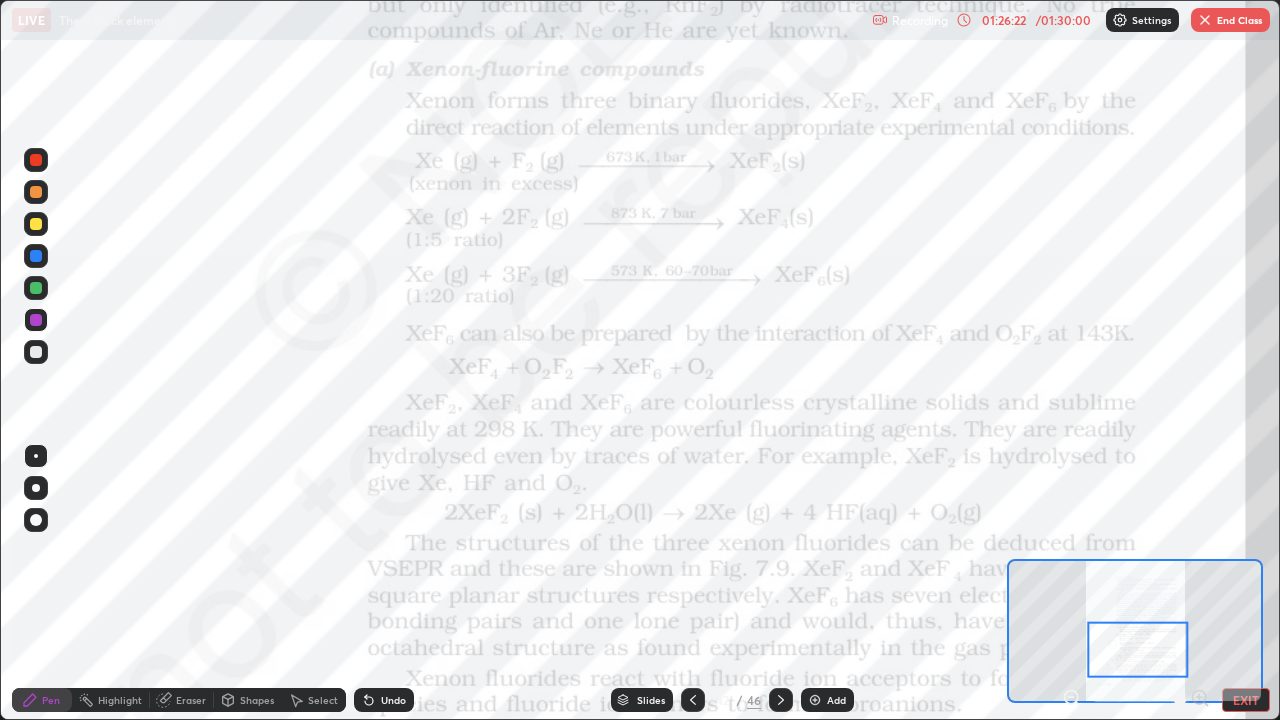 click on "End Class" at bounding box center [1230, 20] 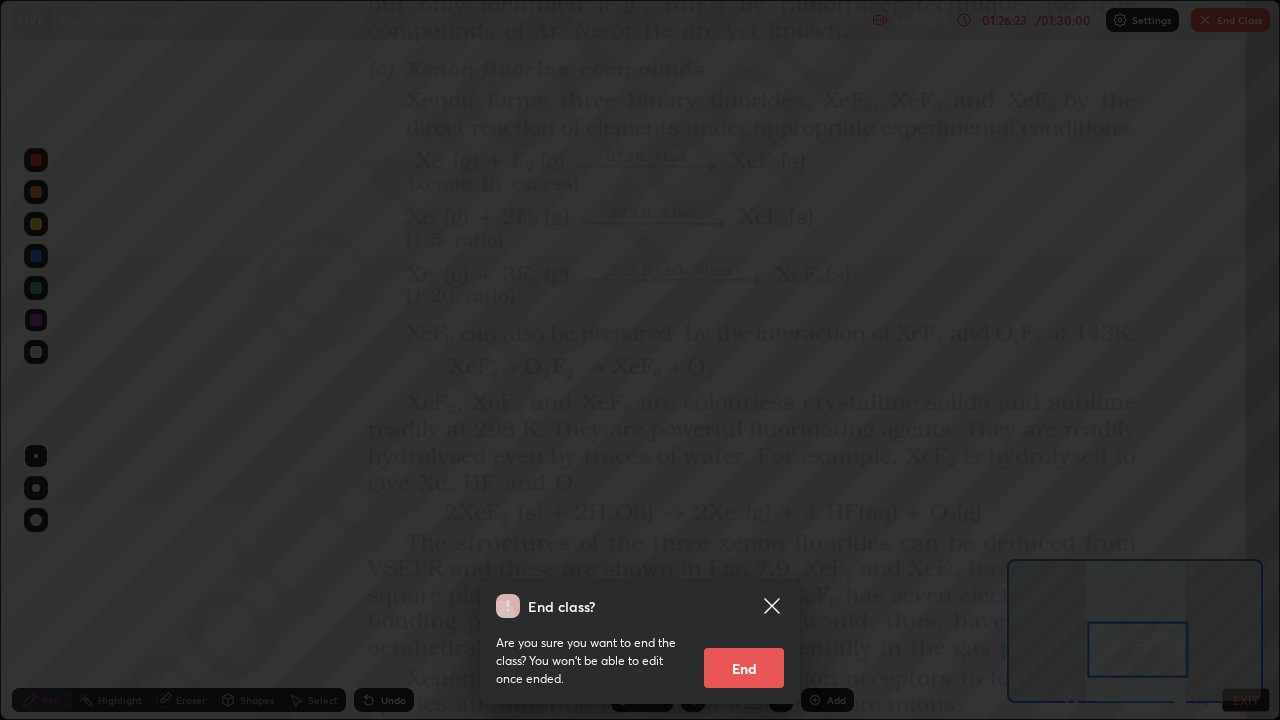 click on "End" at bounding box center (744, 668) 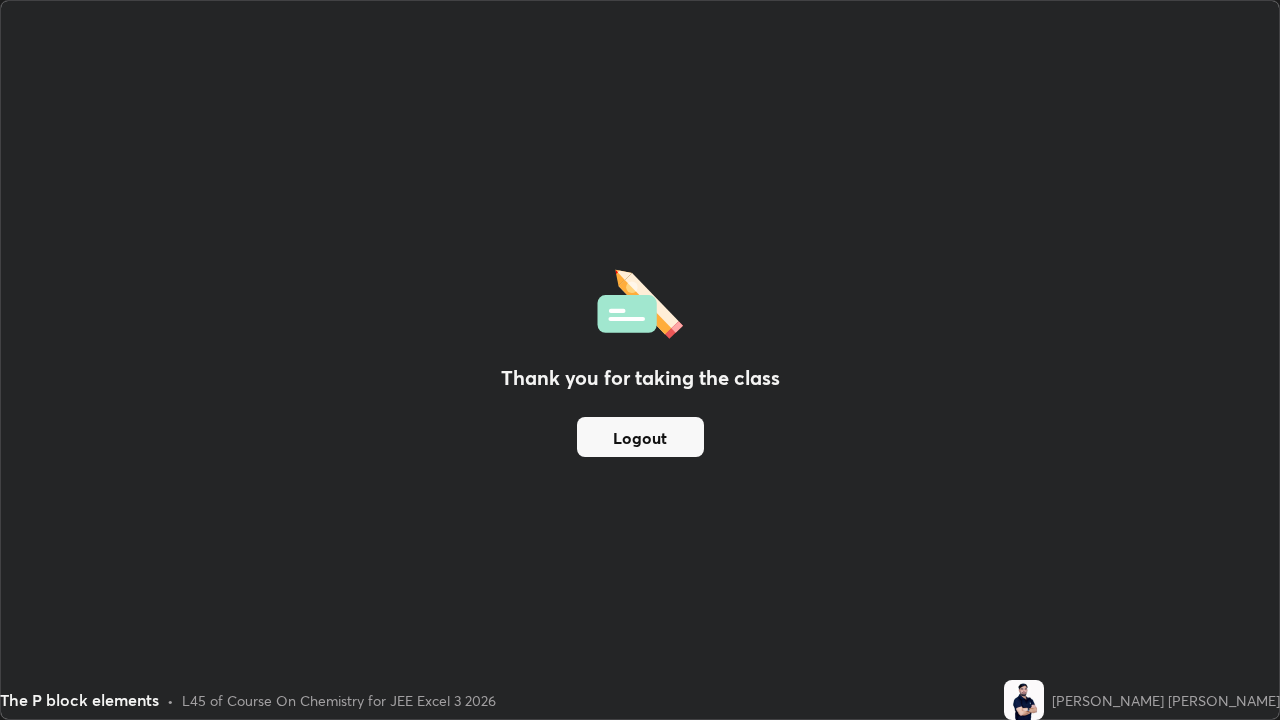 click on "Logout" at bounding box center (640, 437) 